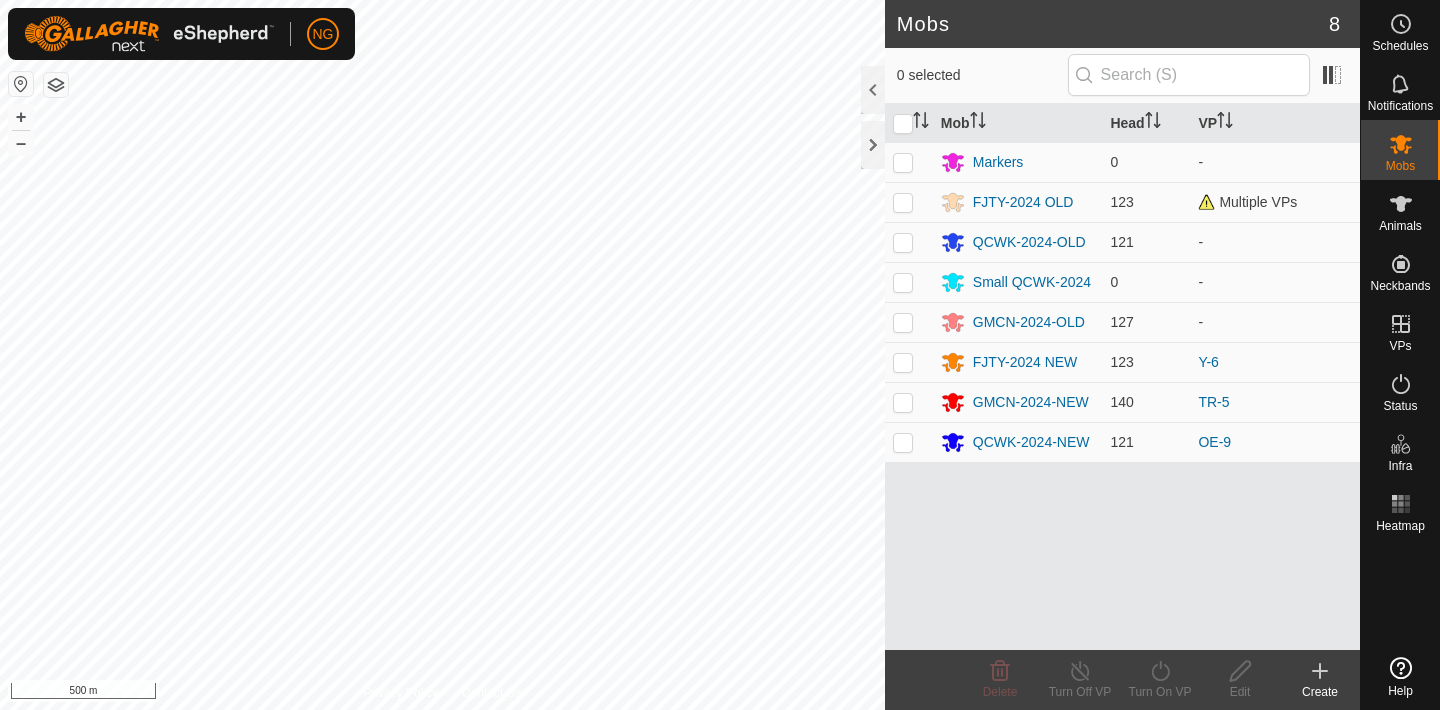 scroll, scrollTop: 0, scrollLeft: 0, axis: both 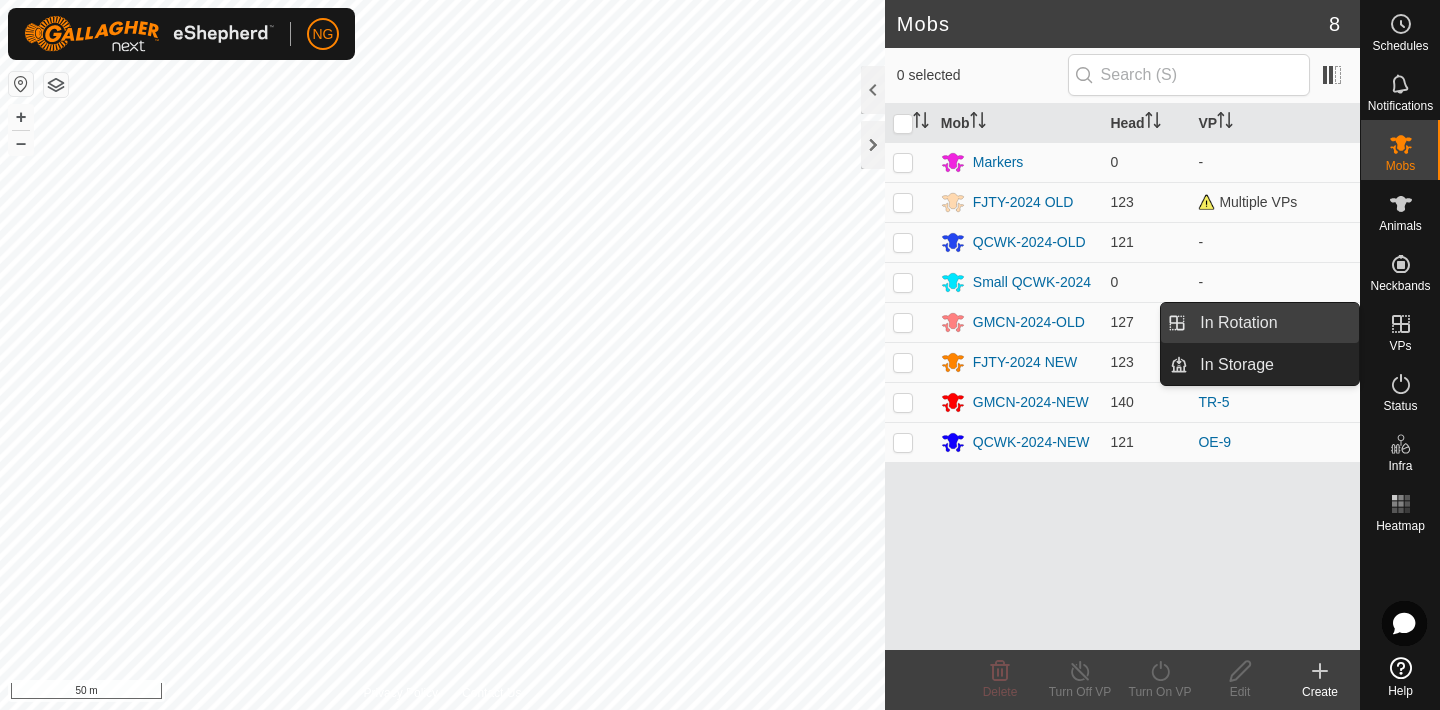 click on "In Rotation" at bounding box center (1273, 323) 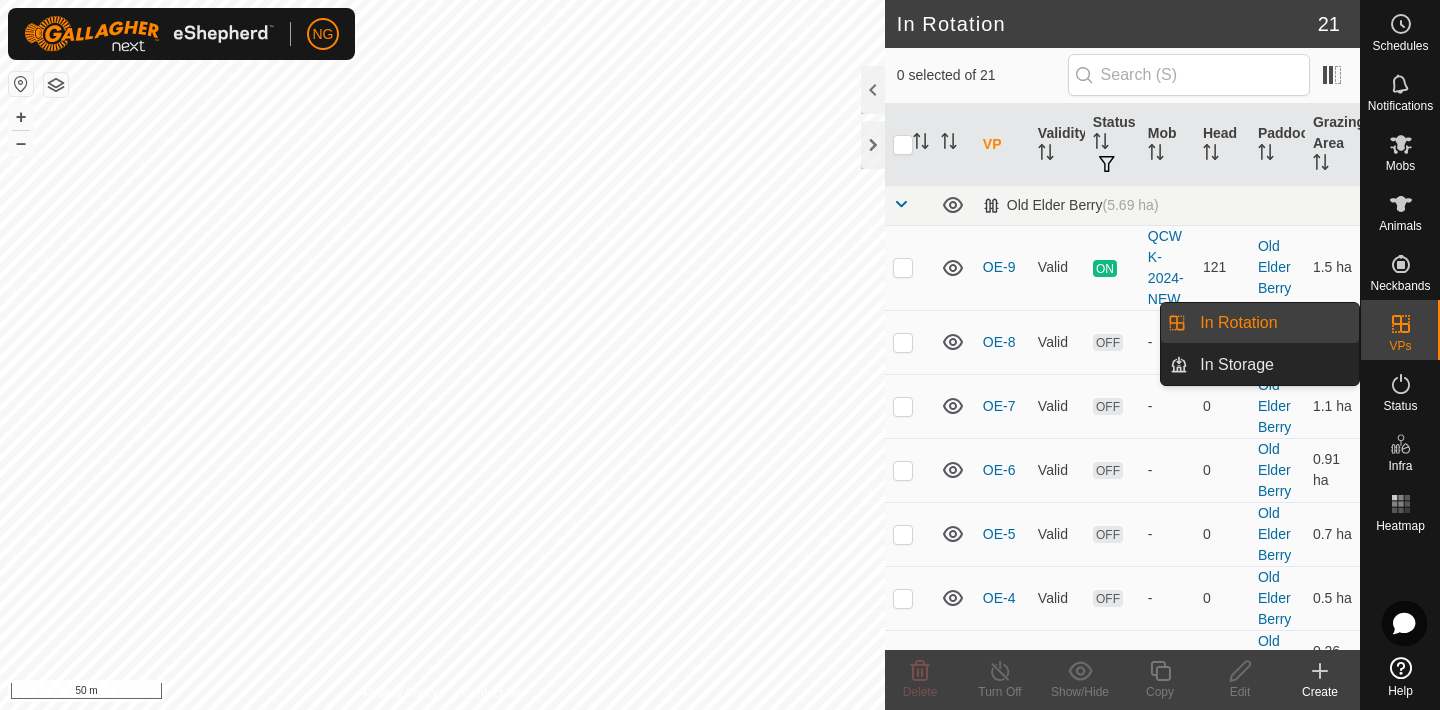 click on "In Rotation" at bounding box center (1273, 323) 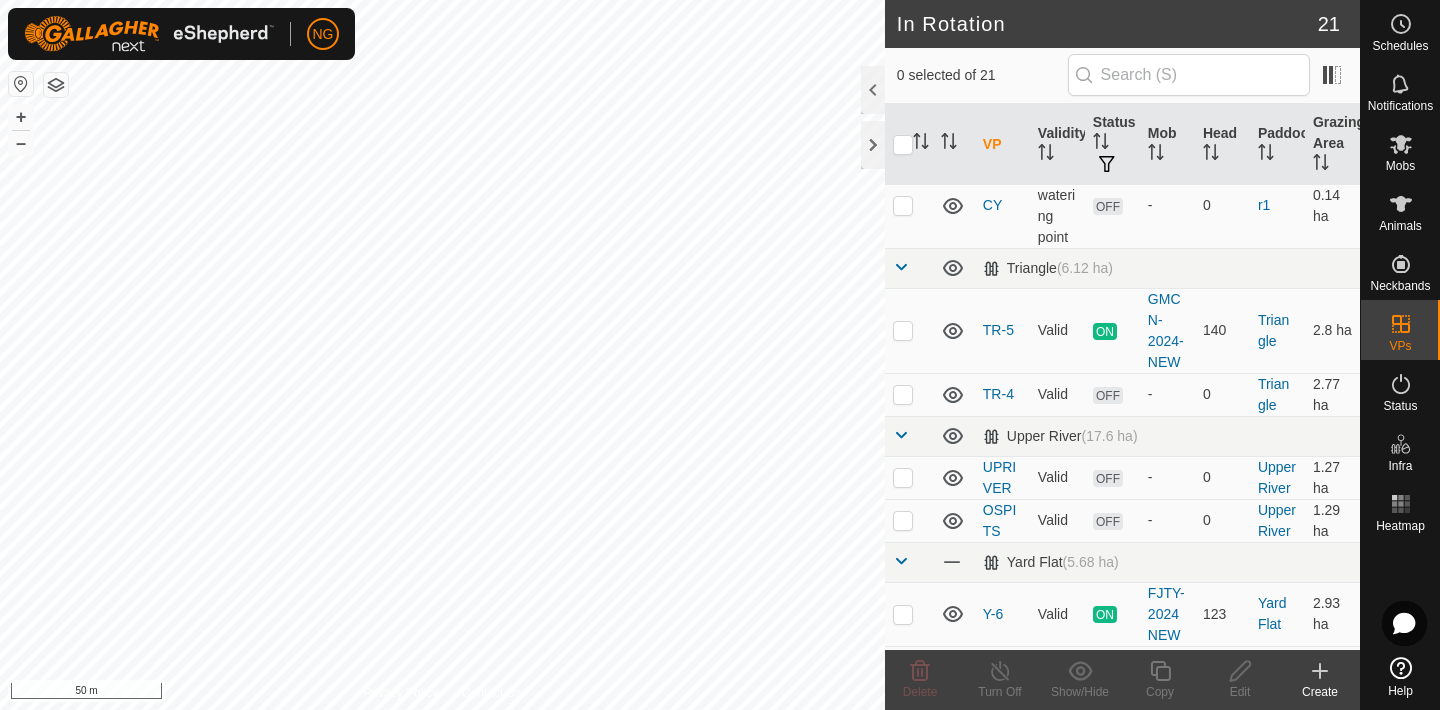 scroll, scrollTop: 810, scrollLeft: 0, axis: vertical 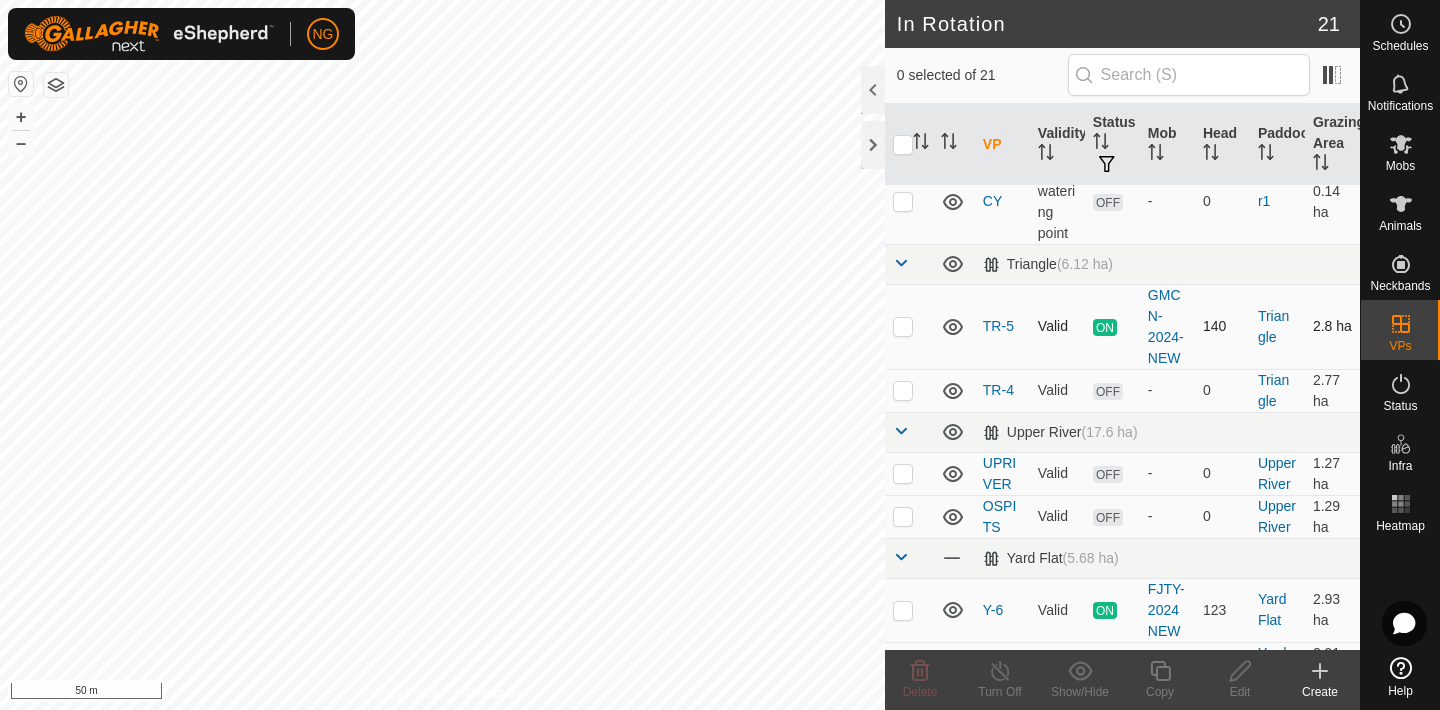 click at bounding box center (903, 326) 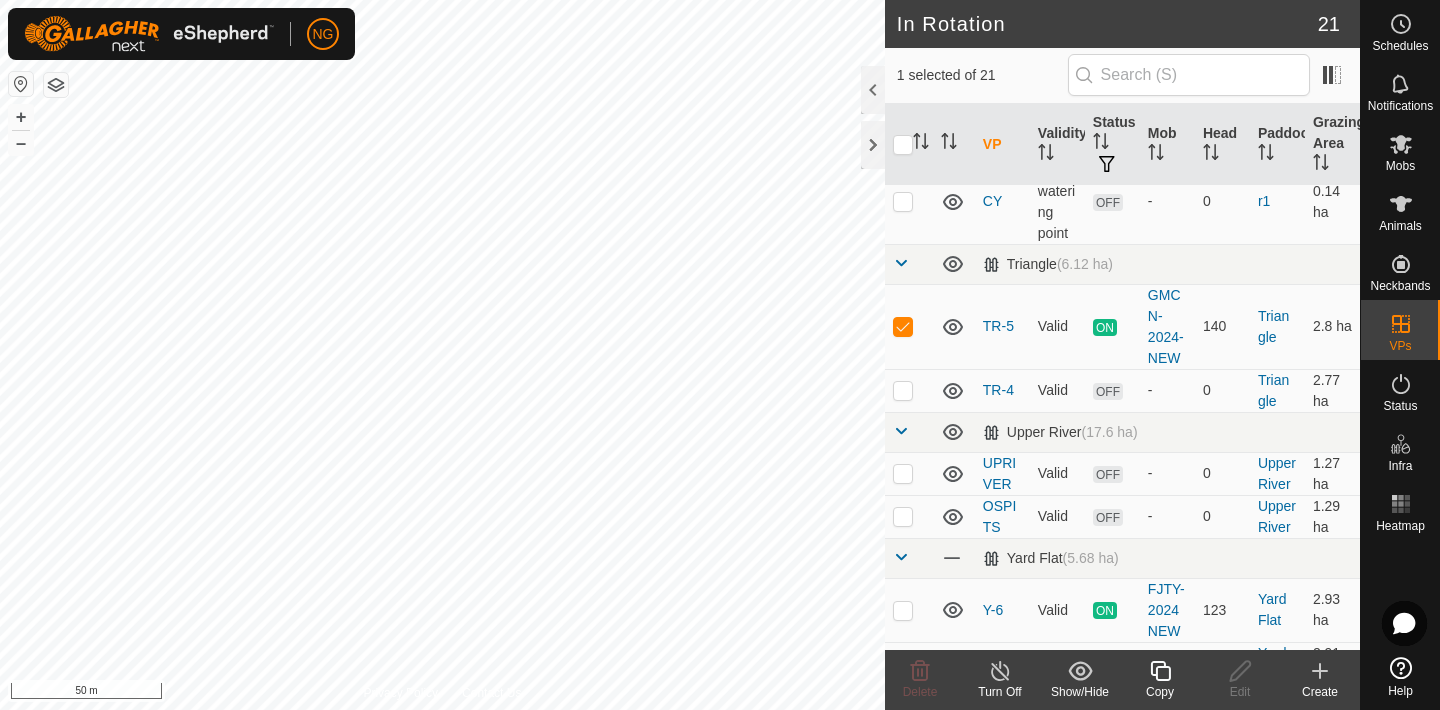 click 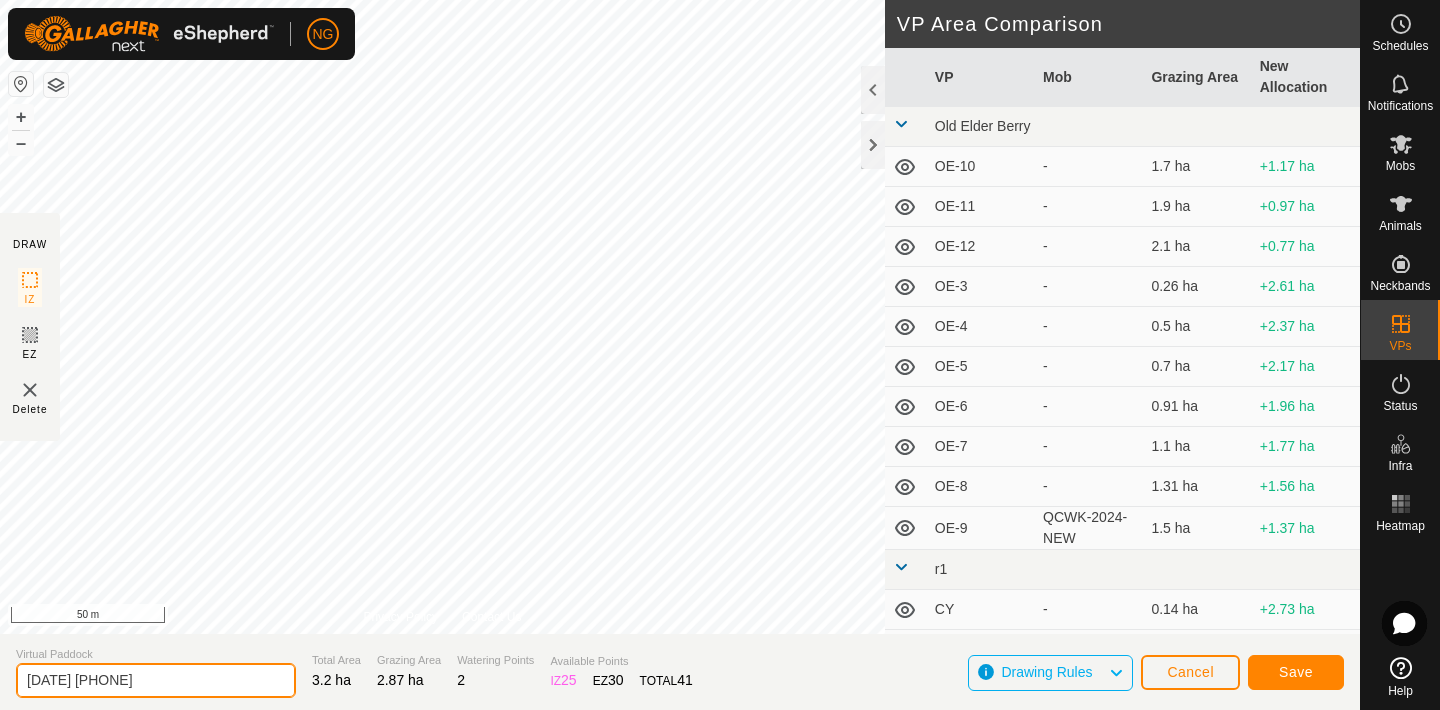 click on "[DATE] [PHONE]" 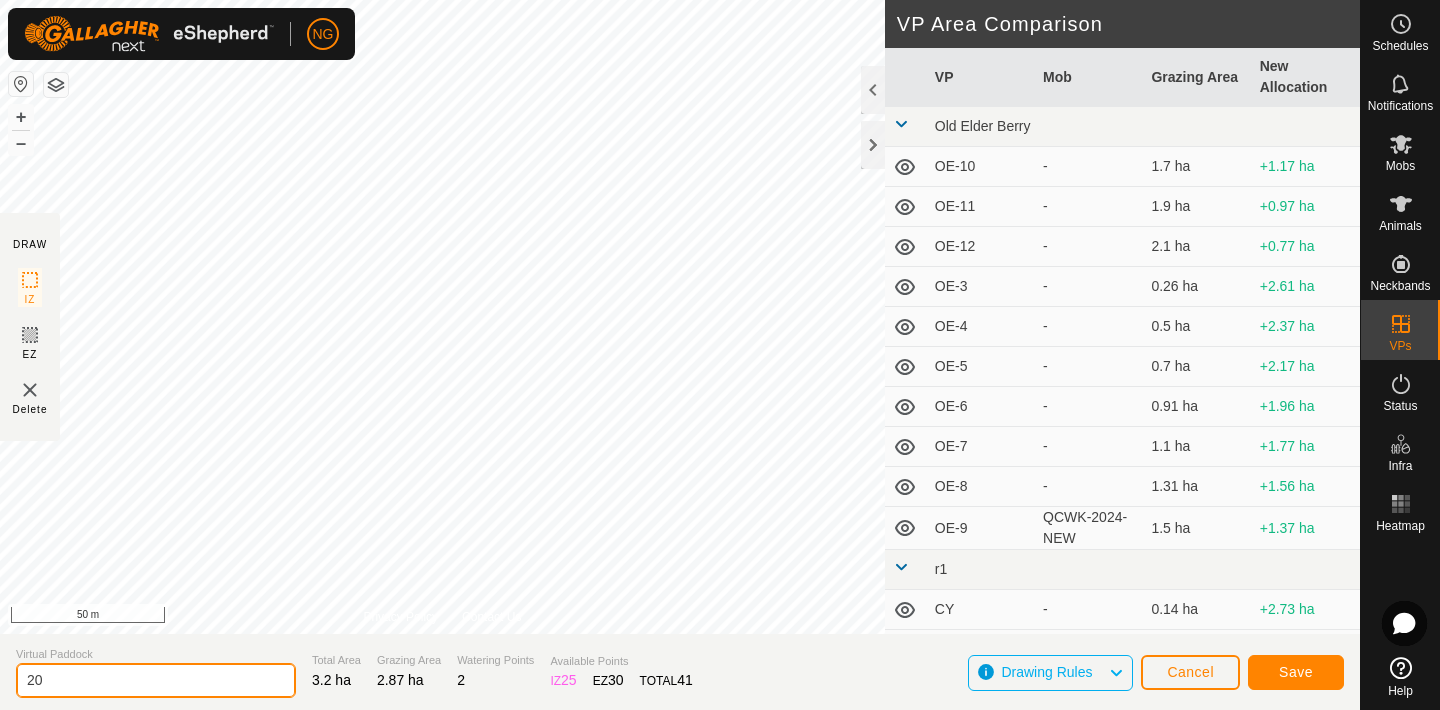 type on "2" 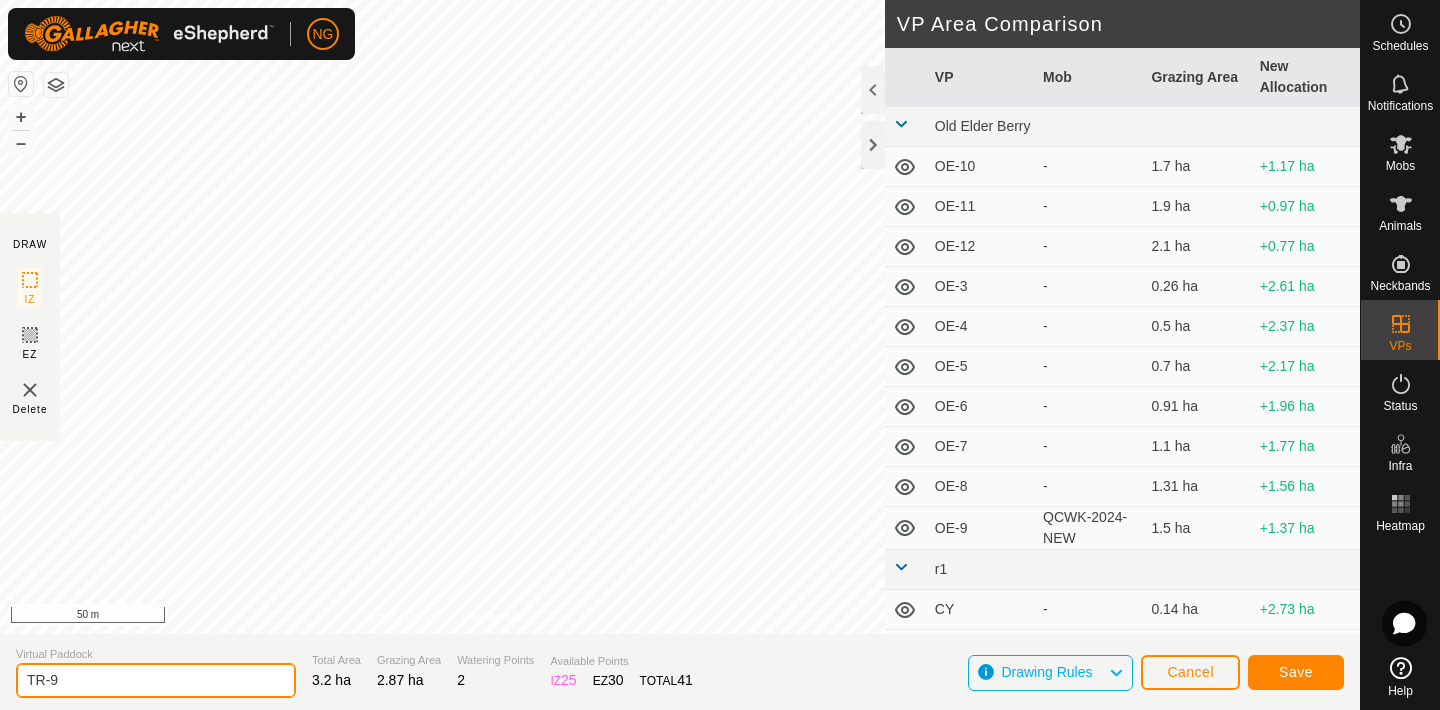 type on "TR-9" 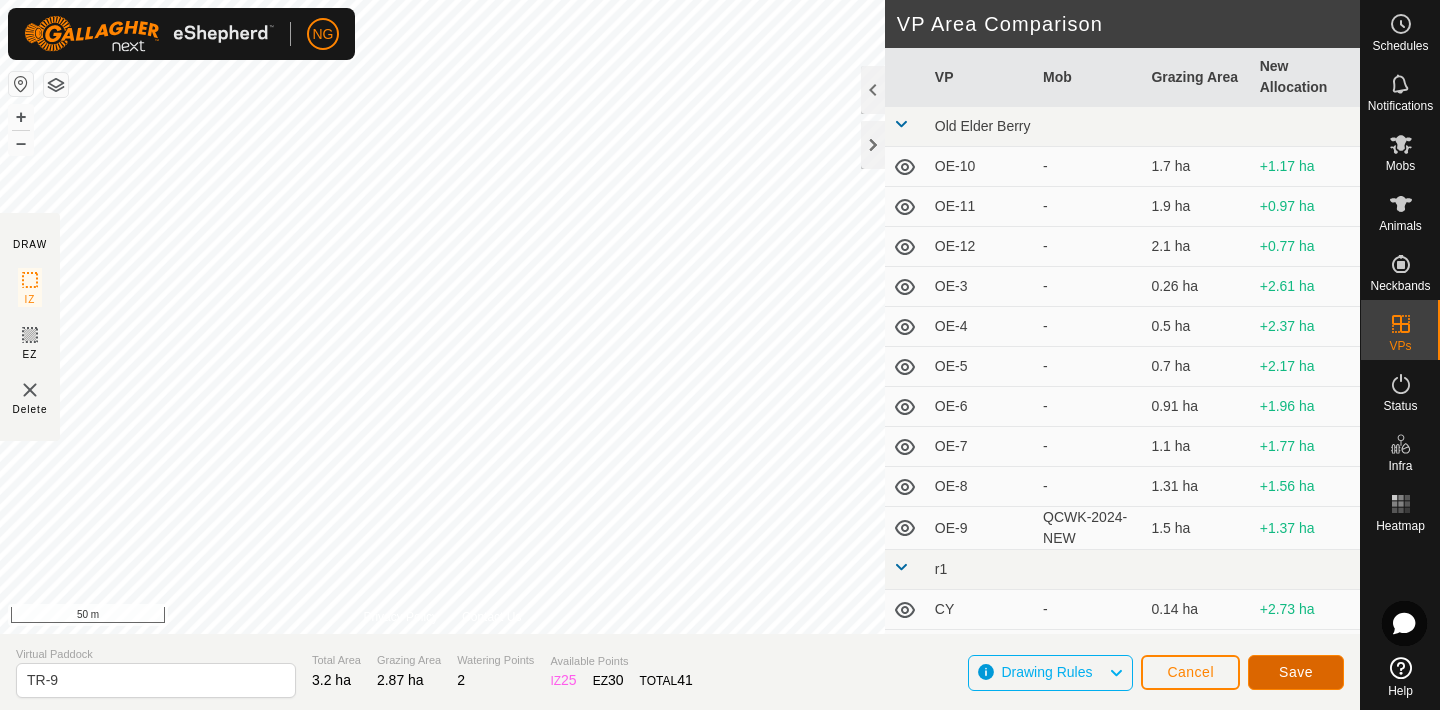 click on "Save" 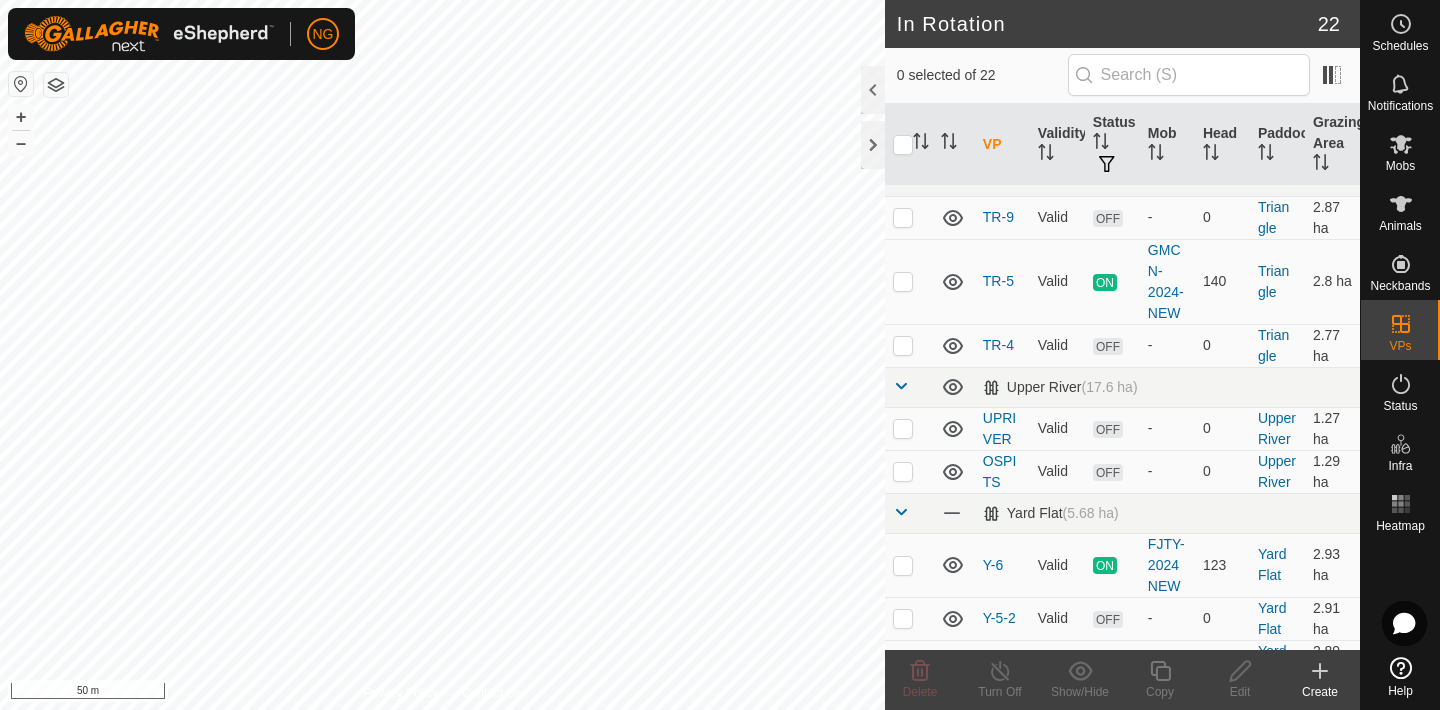 scroll, scrollTop: 904, scrollLeft: 0, axis: vertical 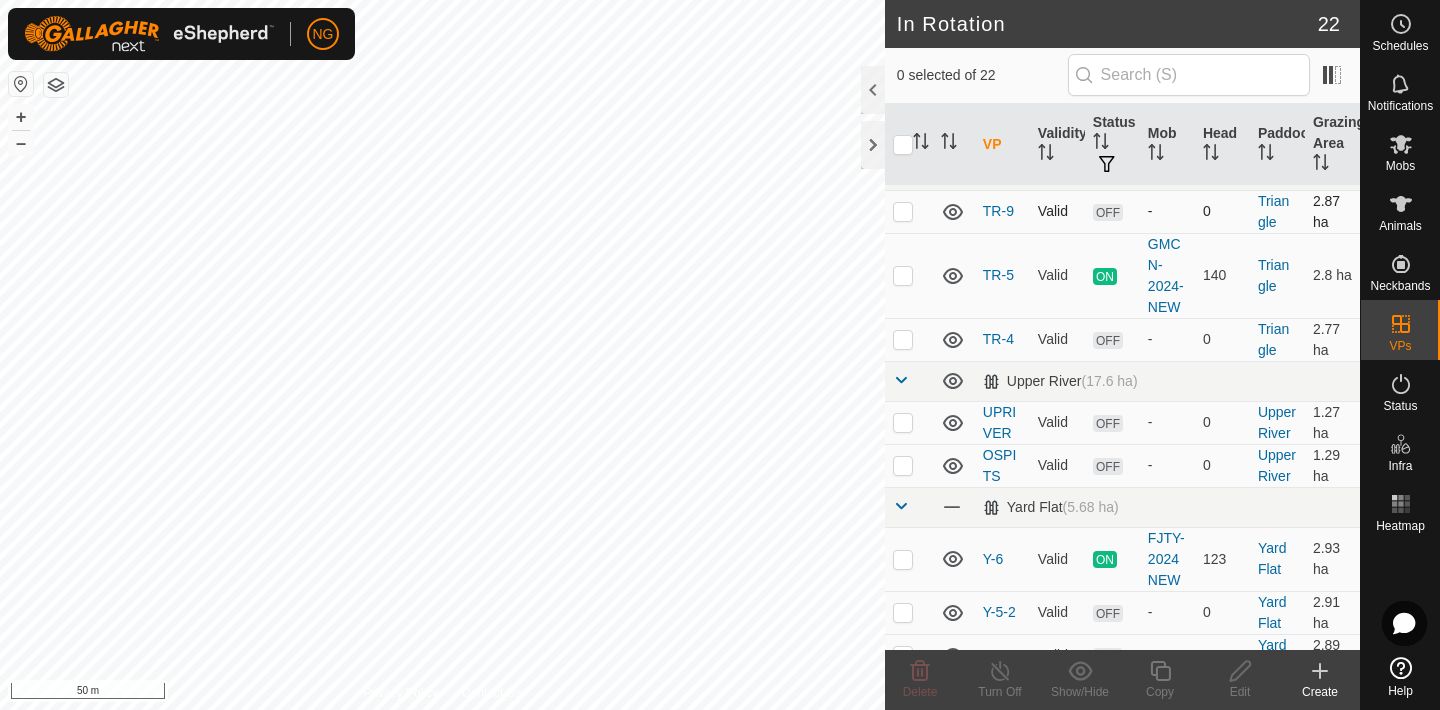 click at bounding box center [903, 211] 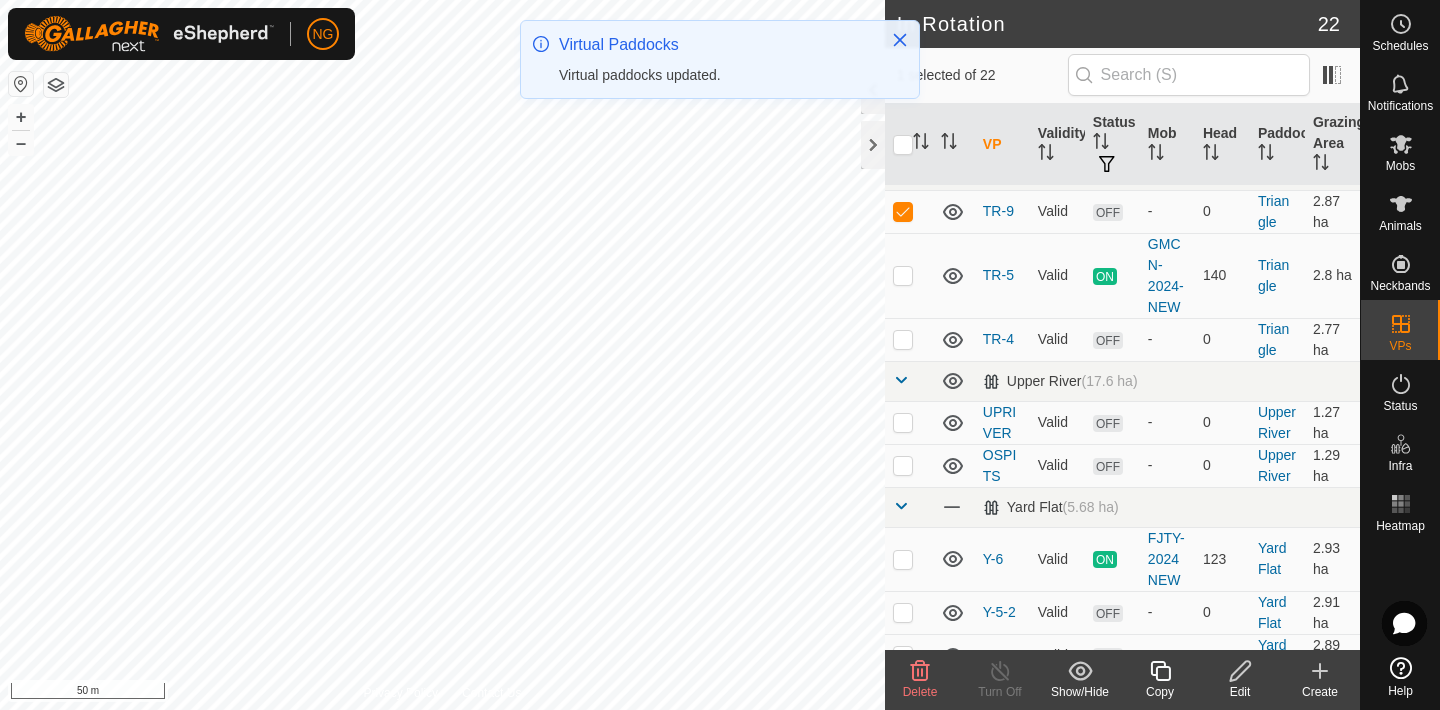 click 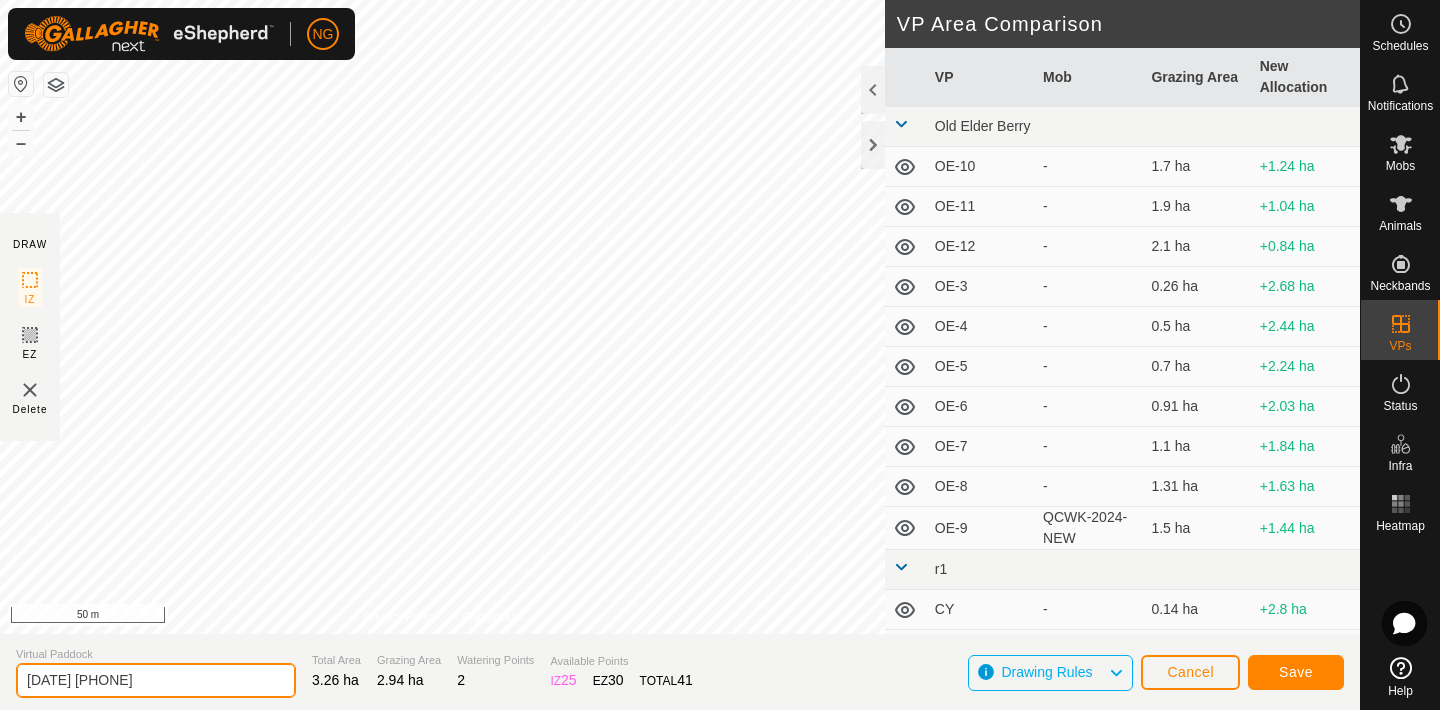 click on "[DATE] [PHONE]" 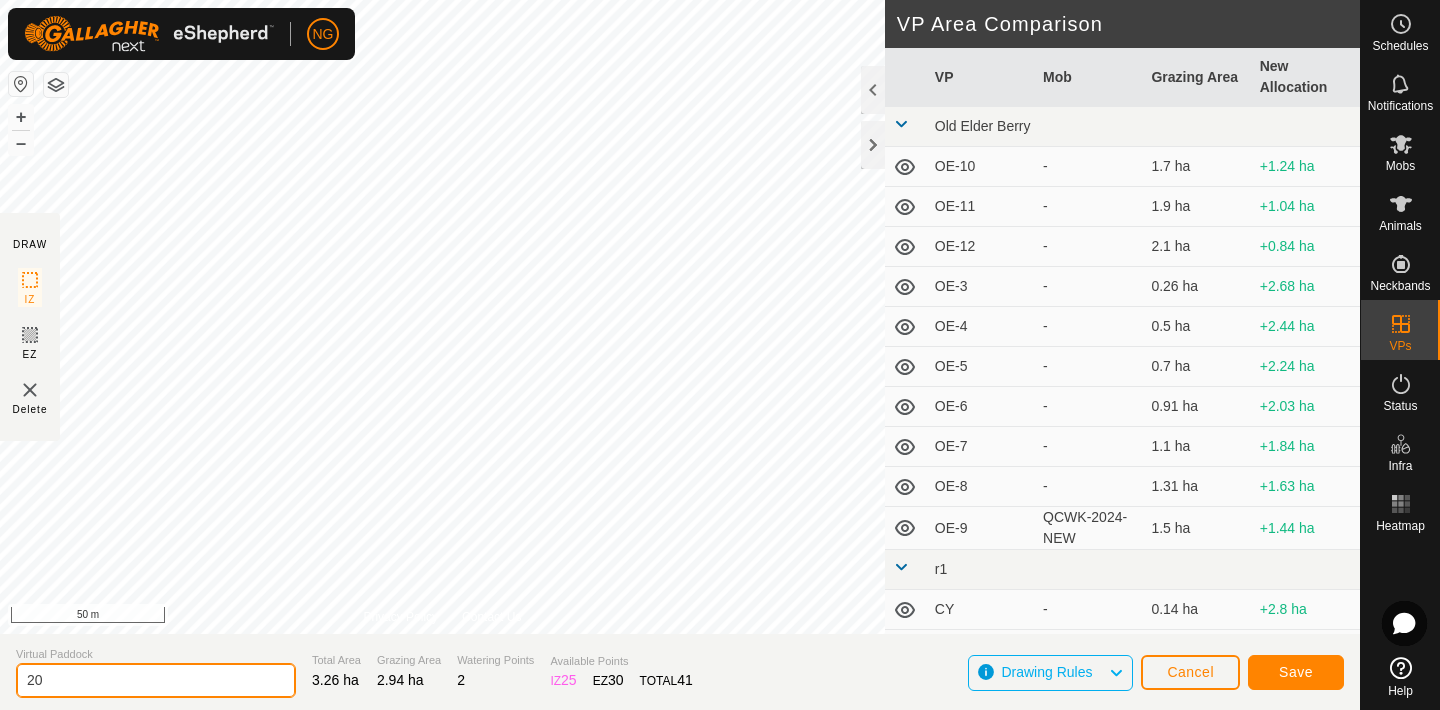 type on "2" 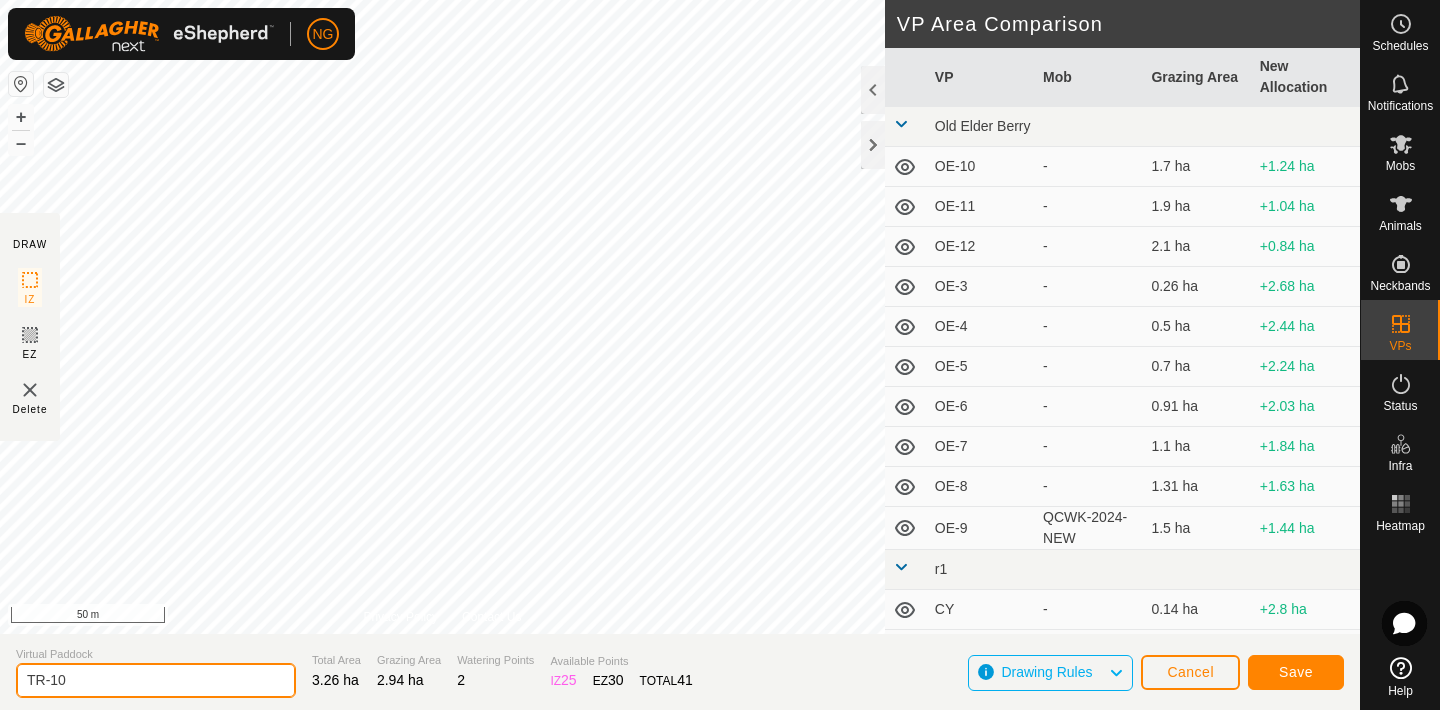type on "TR-10" 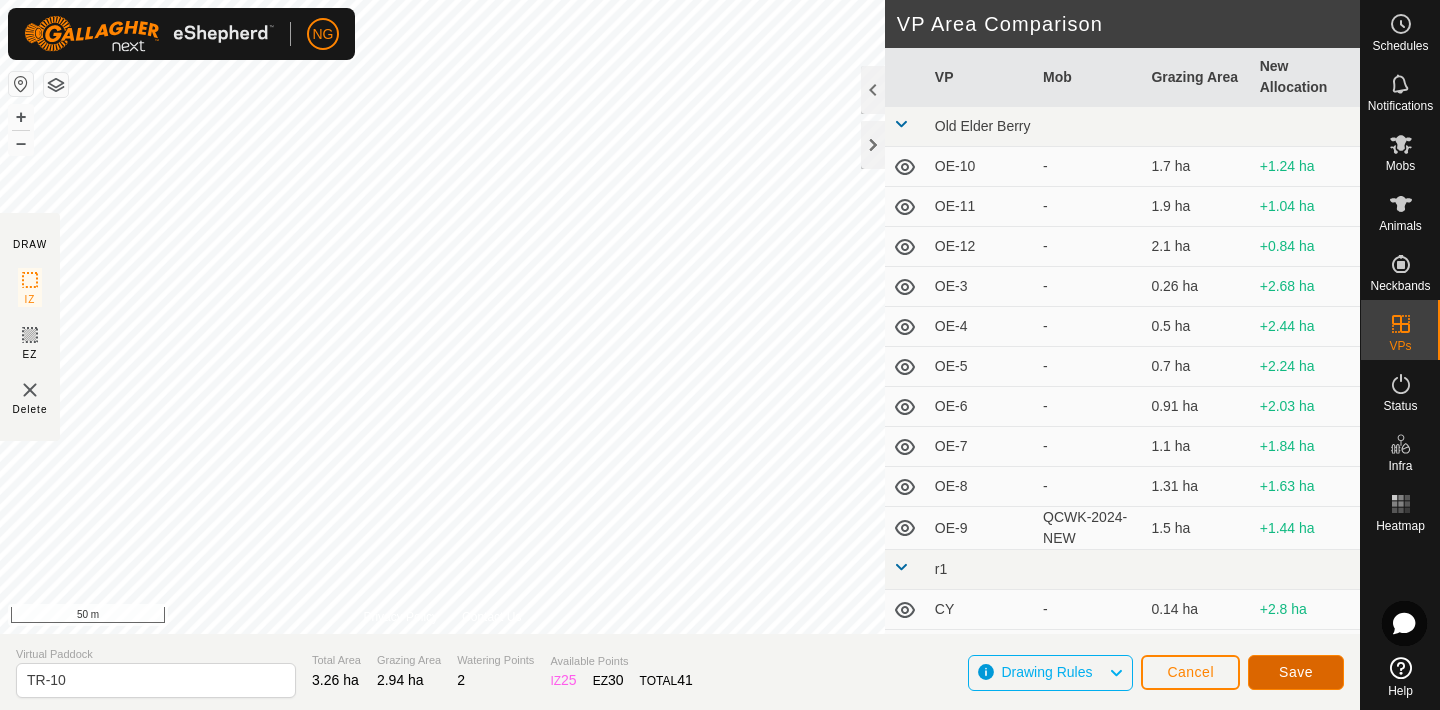click on "Save" 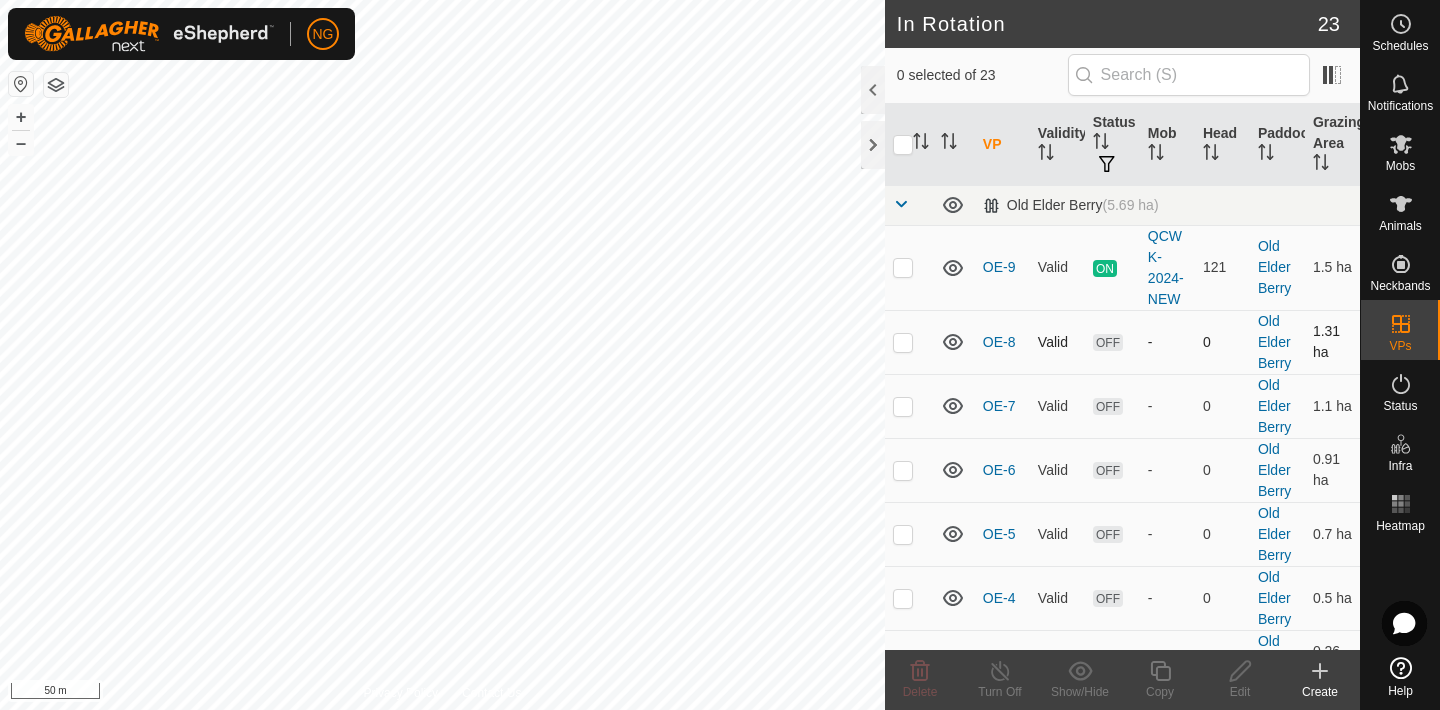 click on "In Rotation 23 0 selected of 23     VP   Validity   Status   Mob   Head   Paddock   Grazing Area   Old Elder Berry   (5.69 ha) OE-9  Valid  ON  QCWK-2024-NEW   121   Old Elder Berry   1.5 ha  OE-8  Valid  OFF  -   0   Old Elder Berry   1.31 ha  OE-7  Valid  OFF  -   0   Old Elder Berry   1.1 ha  OE-6  Valid  OFF  -   0   Old Elder Berry   0.91 ha  OE-5  Valid  OFF  -   0   Old Elder Berry   0.7 ha  OE-4  Valid  OFF  -   0   Old Elder Berry   0.5 ha  OE-3  Valid  OFF  -   0   Old Elder Berry   0.26 ha  OE-12  Valid  OFF  -   0   Old Elder Berry   2.1 ha  OE-11  Valid  OFF  -   0   Old Elder Berry   1.9 ha  OE-10  Valid  OFF  -   0   Old Elder Berry   1.7 ha   r1   (5.76 ha) Y-5  Valid  OFF  -   0   r1   4.05 ha  CY  Need watering point  OFF  -   0   r1   0.14 ha   Triangle   (6.12 ha) TR-9  Valid  OFF  -   0   Triangle   2.87 ha  TR-5  Valid  ON  GMCN-2024-NEW   140   Triangle   2.8 ha  TR-4  Valid  OFF  -   0   Triangle   2.77 ha  TR-10  Valid  OFF  -   0   Triangle   2.94 ha   Upper River   (17.6 ha) UPRIVER" 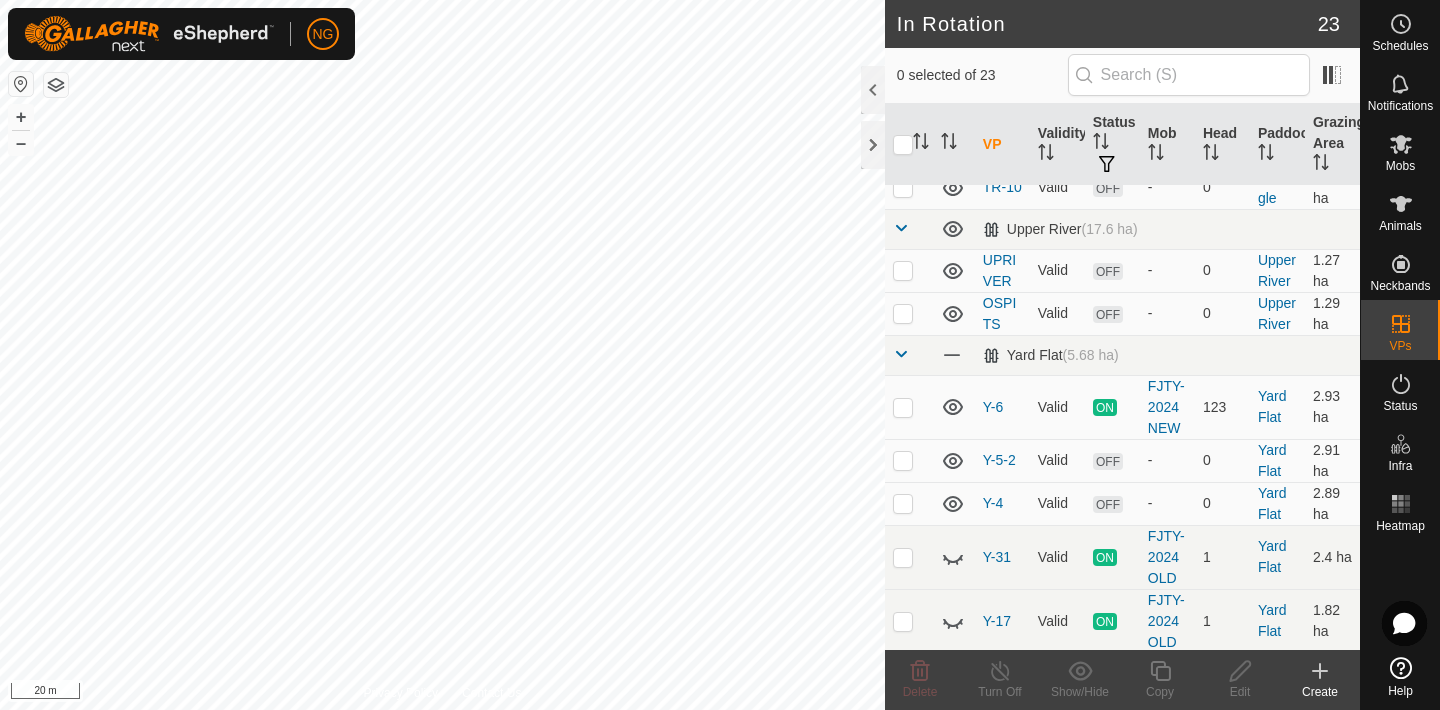 scroll, scrollTop: 1102, scrollLeft: 0, axis: vertical 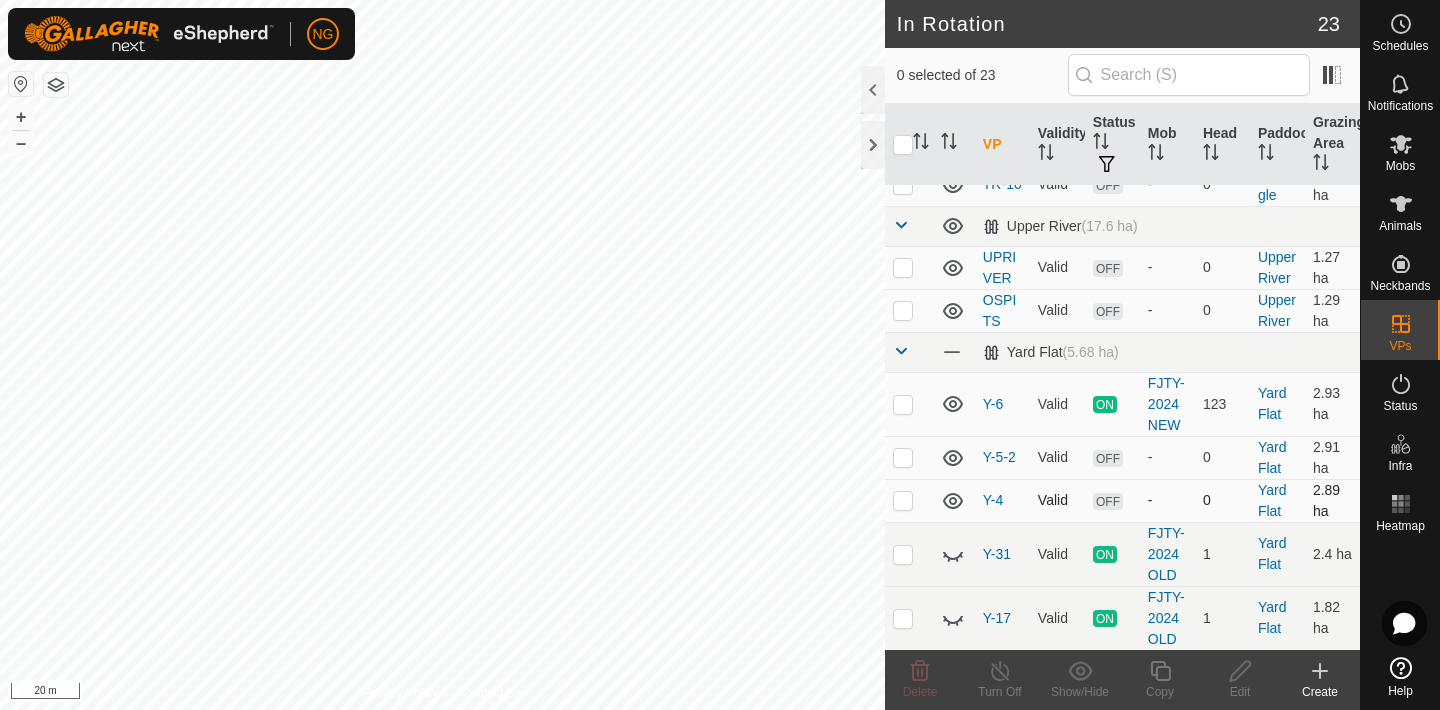 click at bounding box center (903, 500) 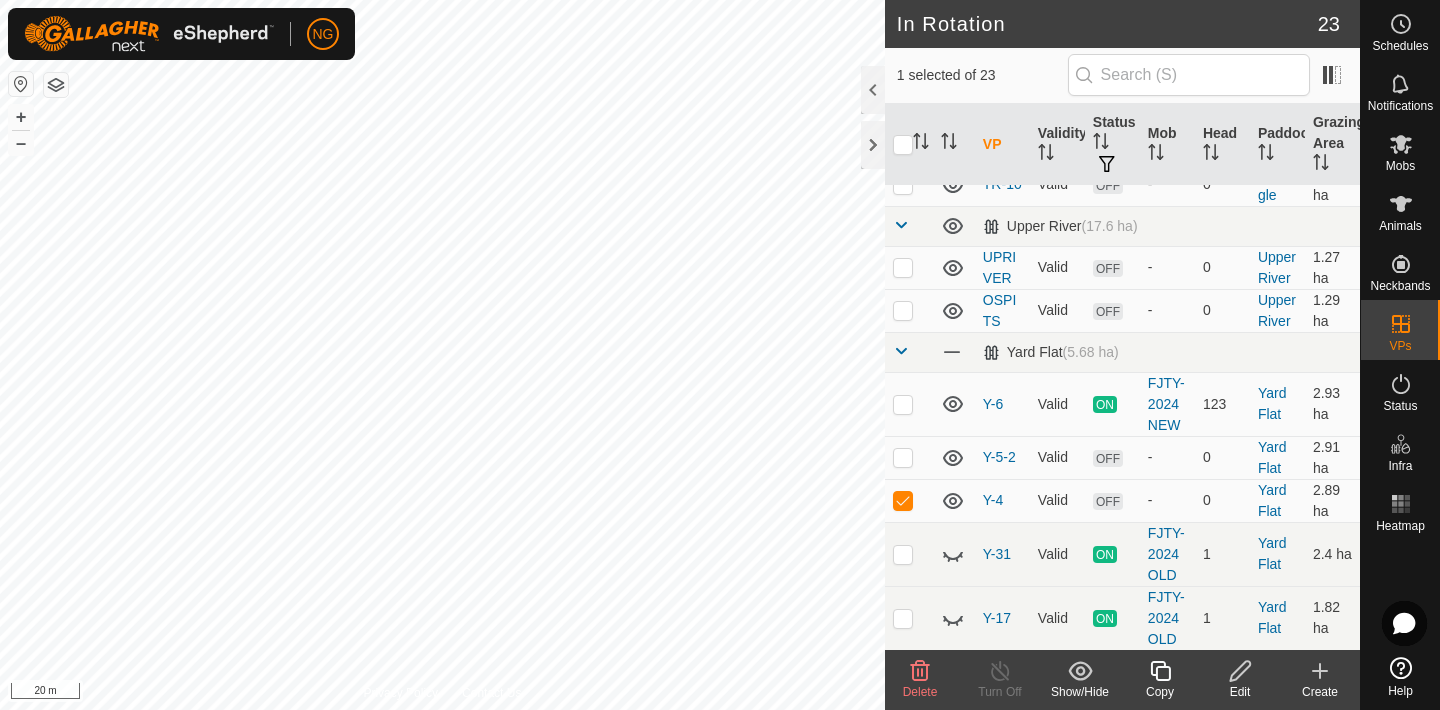 click 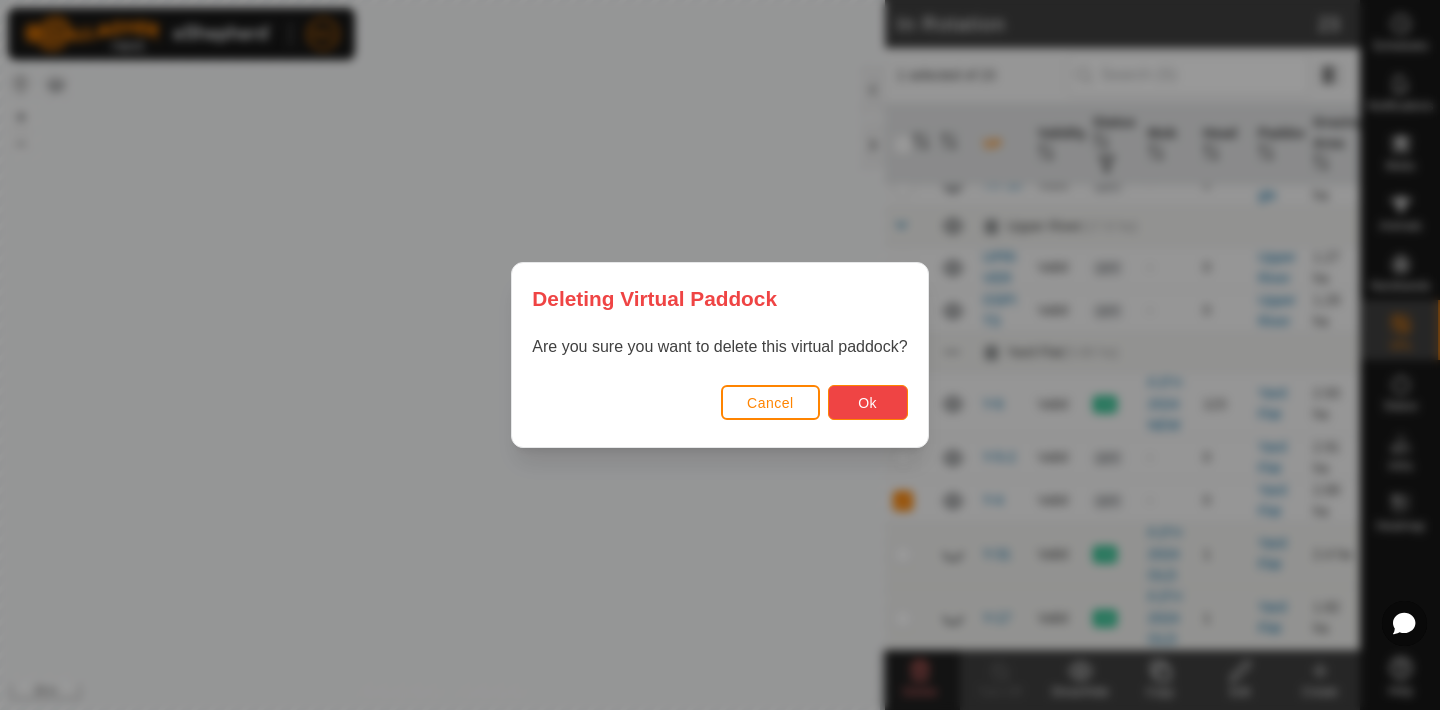 click on "Ok" at bounding box center [868, 402] 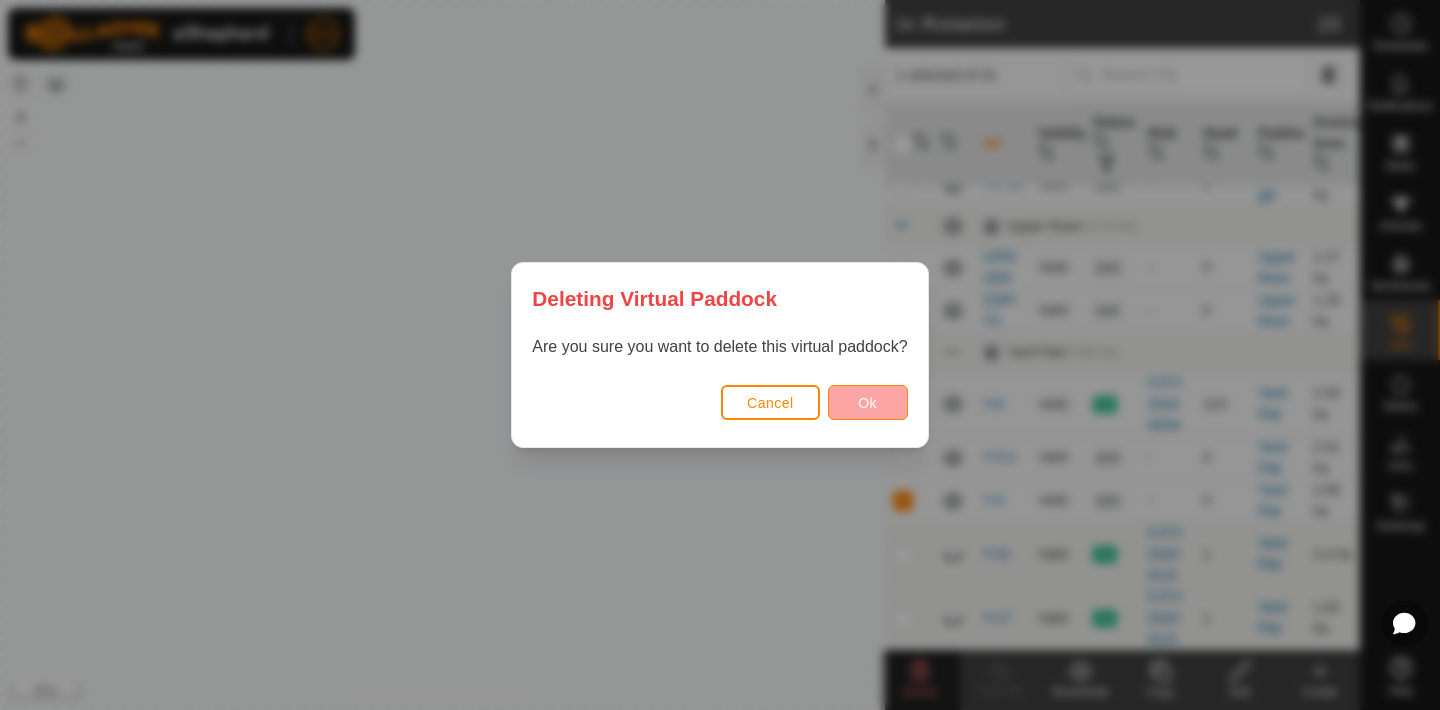 checkbox on "false" 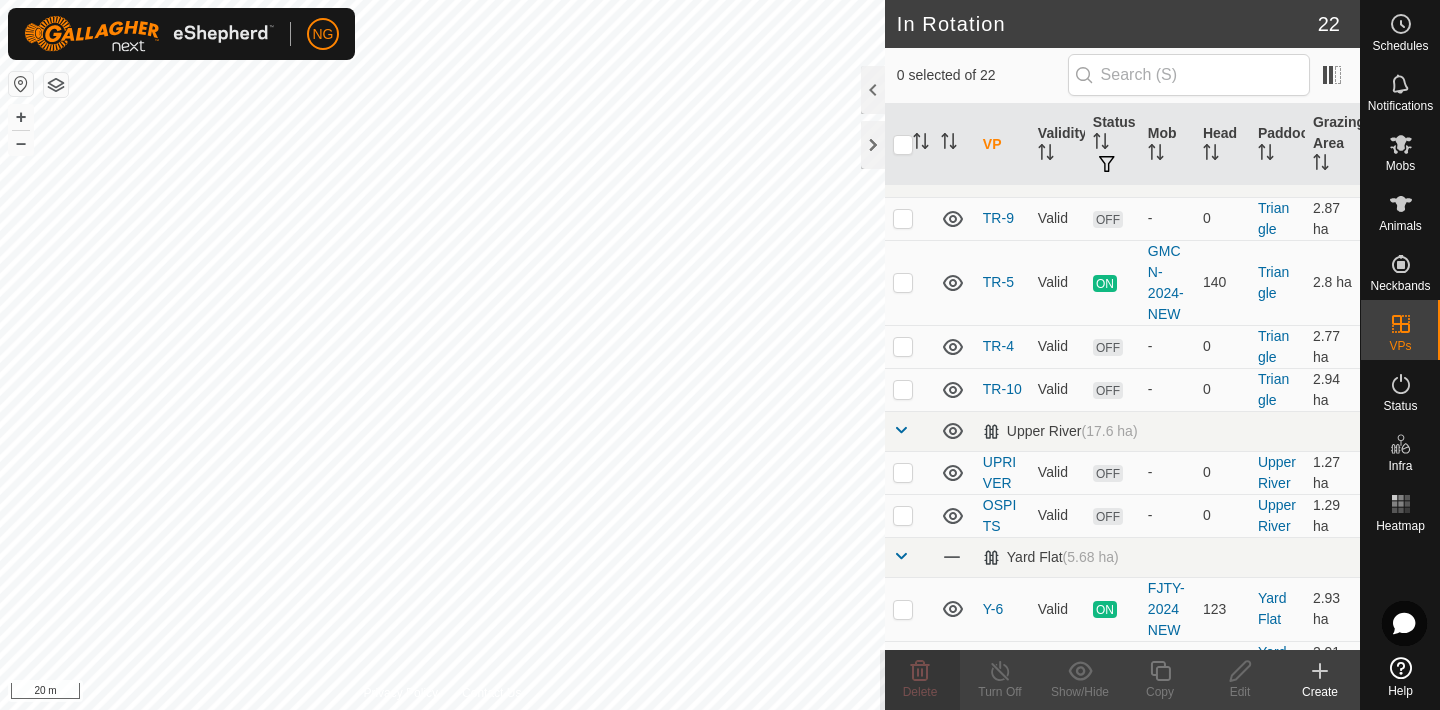 scroll, scrollTop: 890, scrollLeft: 0, axis: vertical 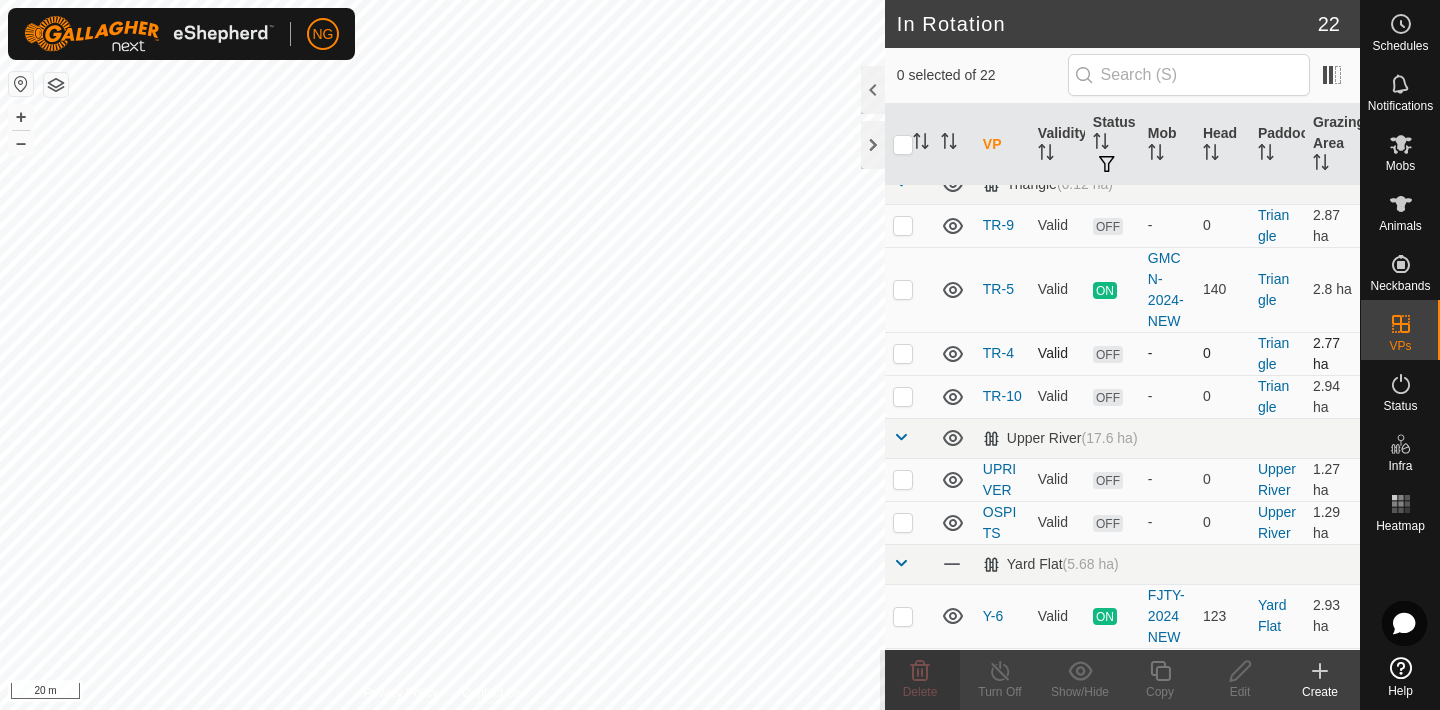 click at bounding box center (903, 353) 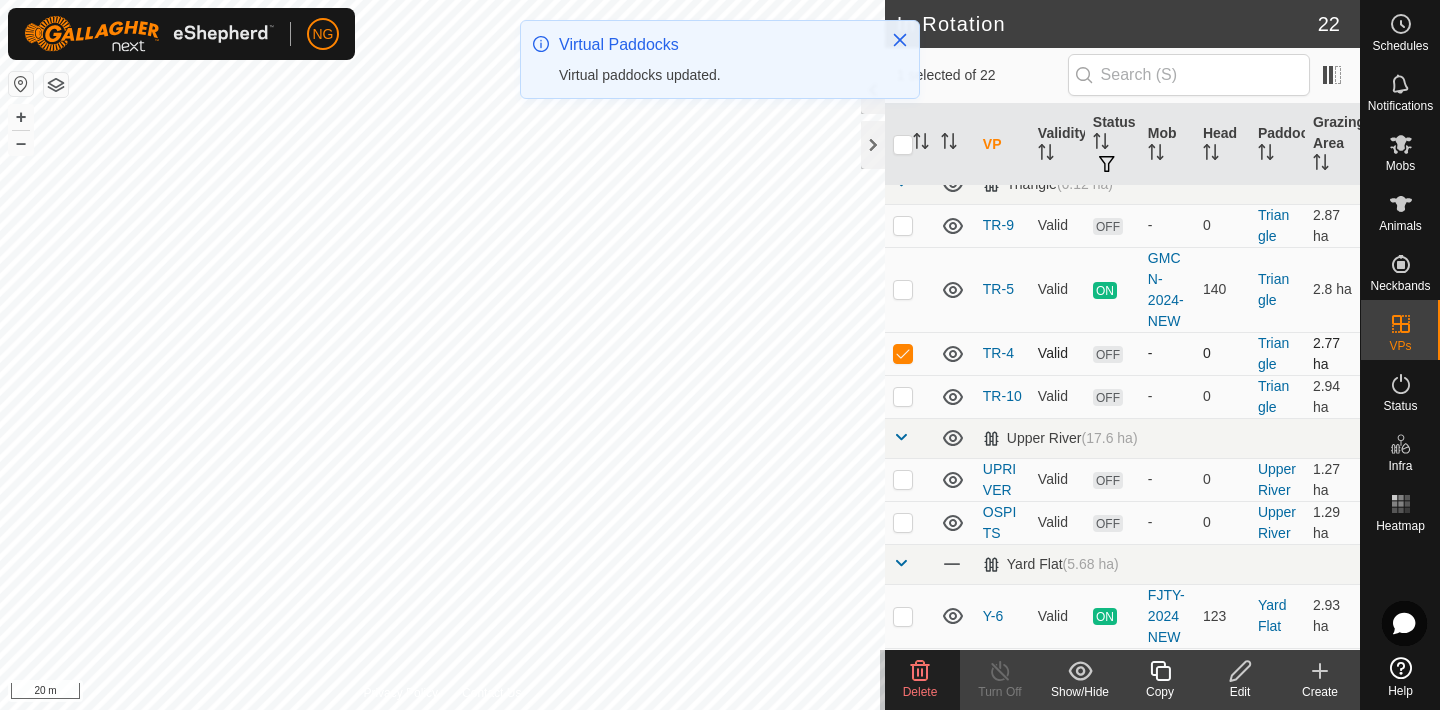 click at bounding box center (903, 353) 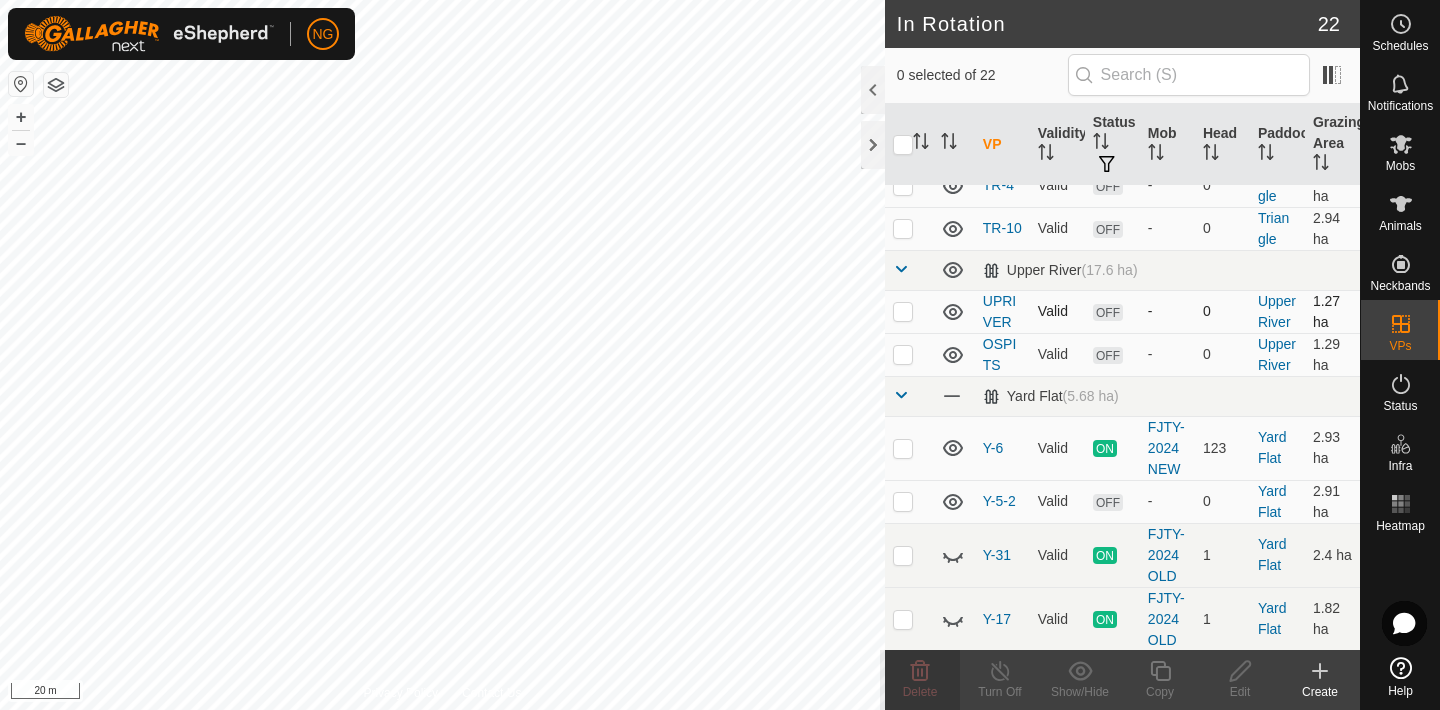 scroll, scrollTop: 1059, scrollLeft: 0, axis: vertical 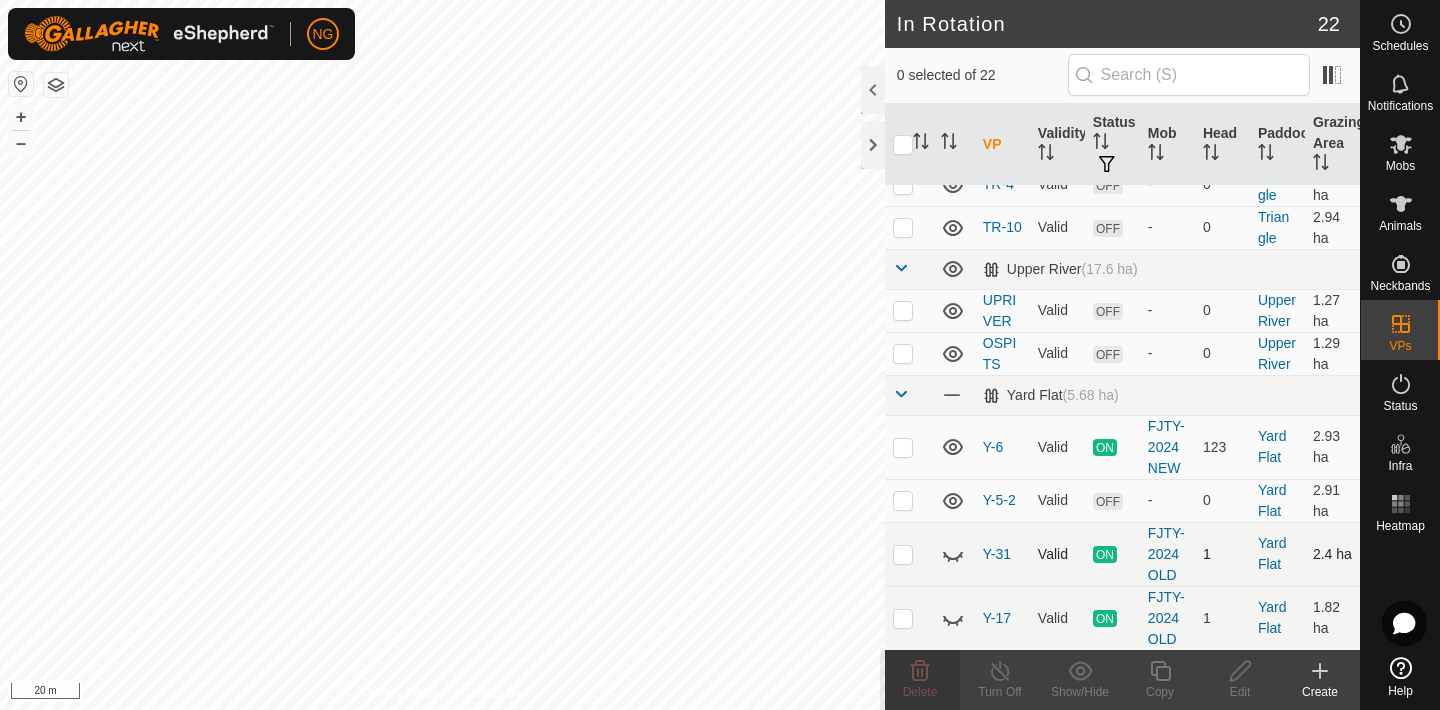 click 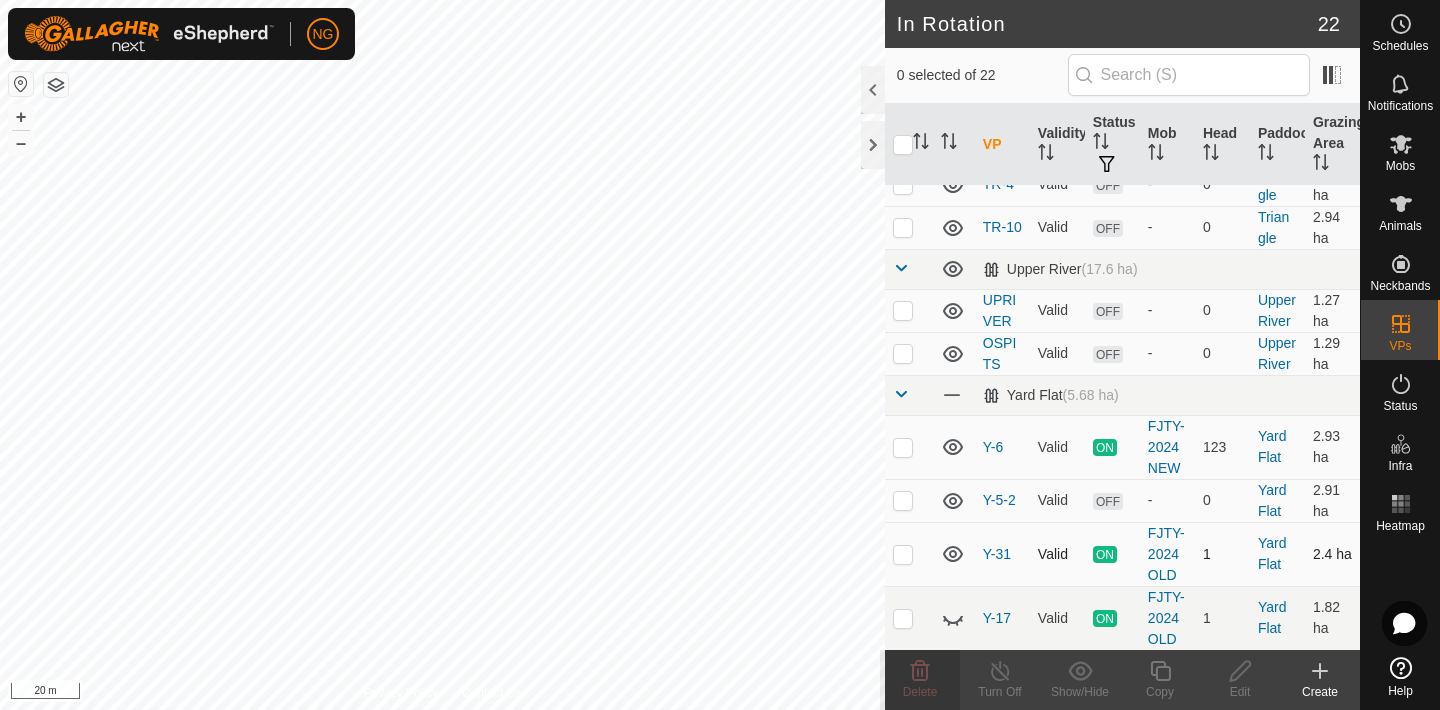 click 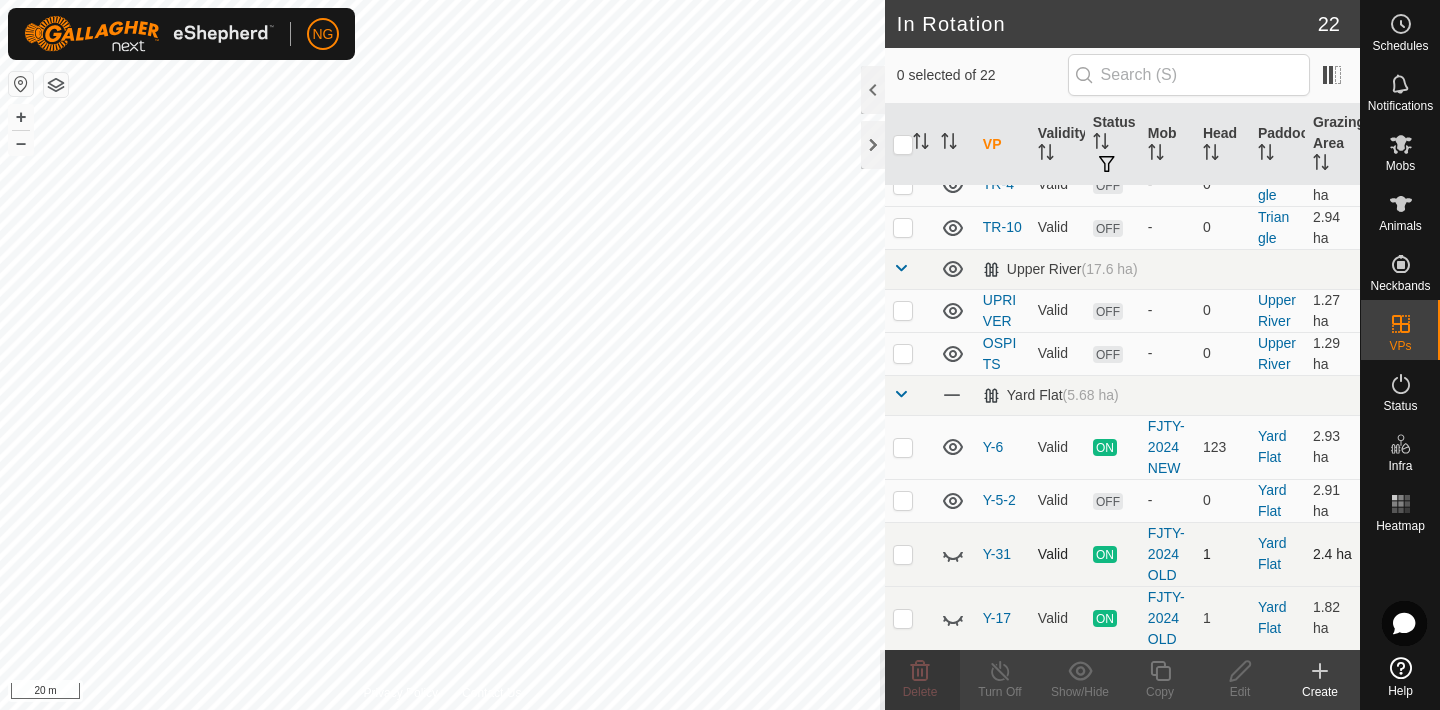 click 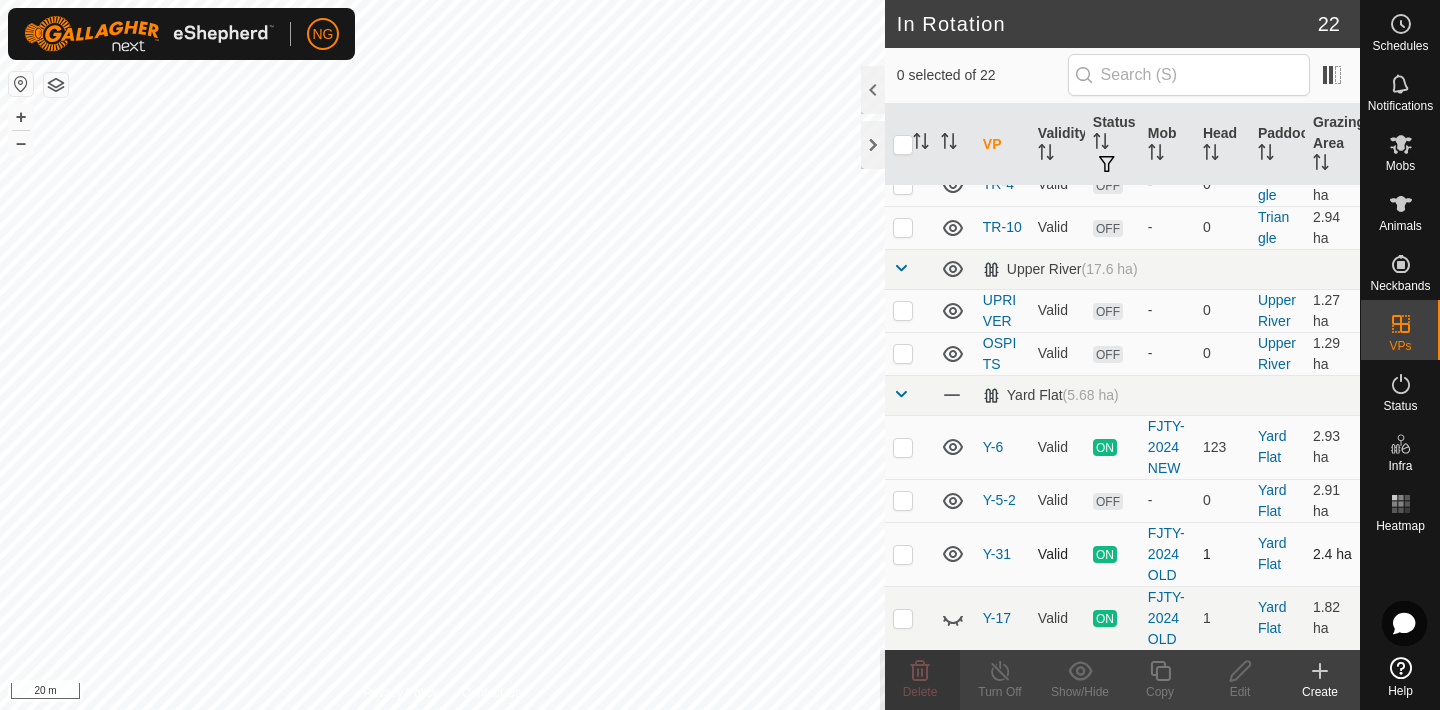 click 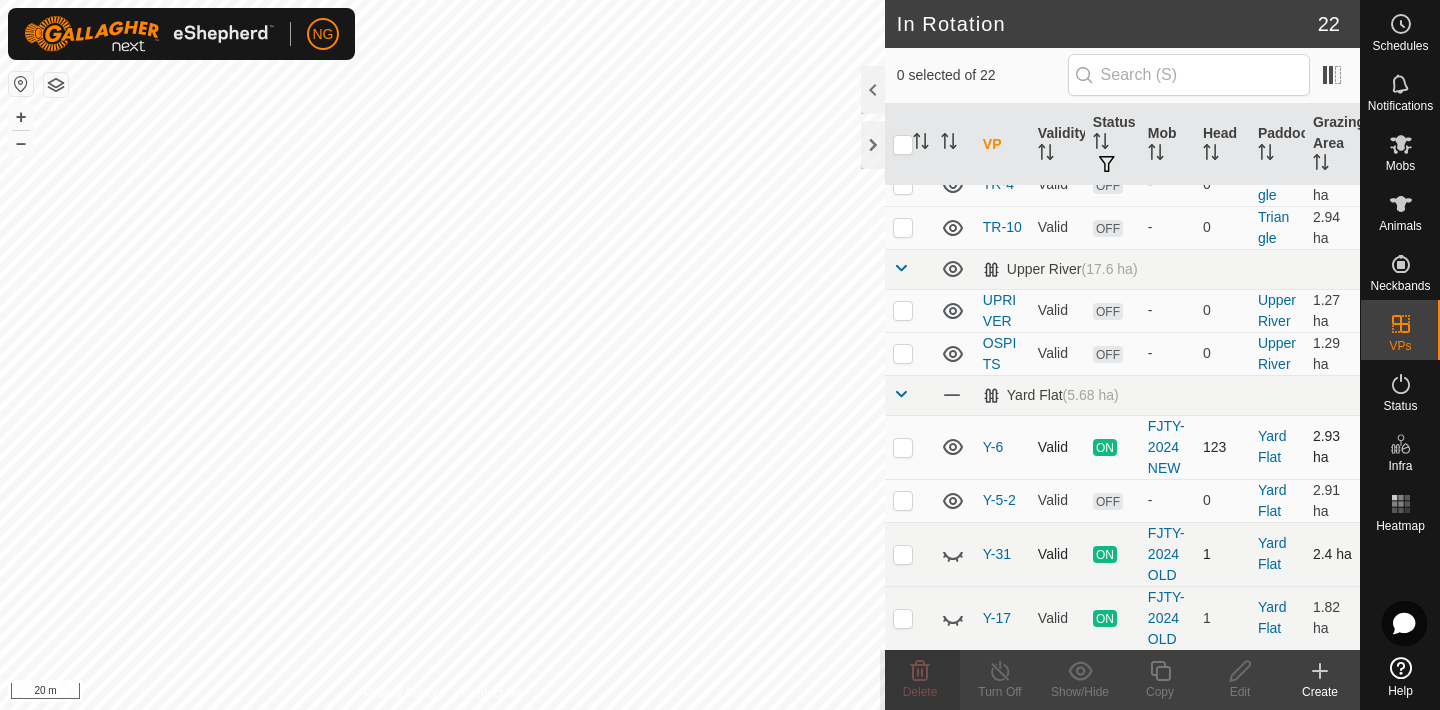 click at bounding box center (903, 447) 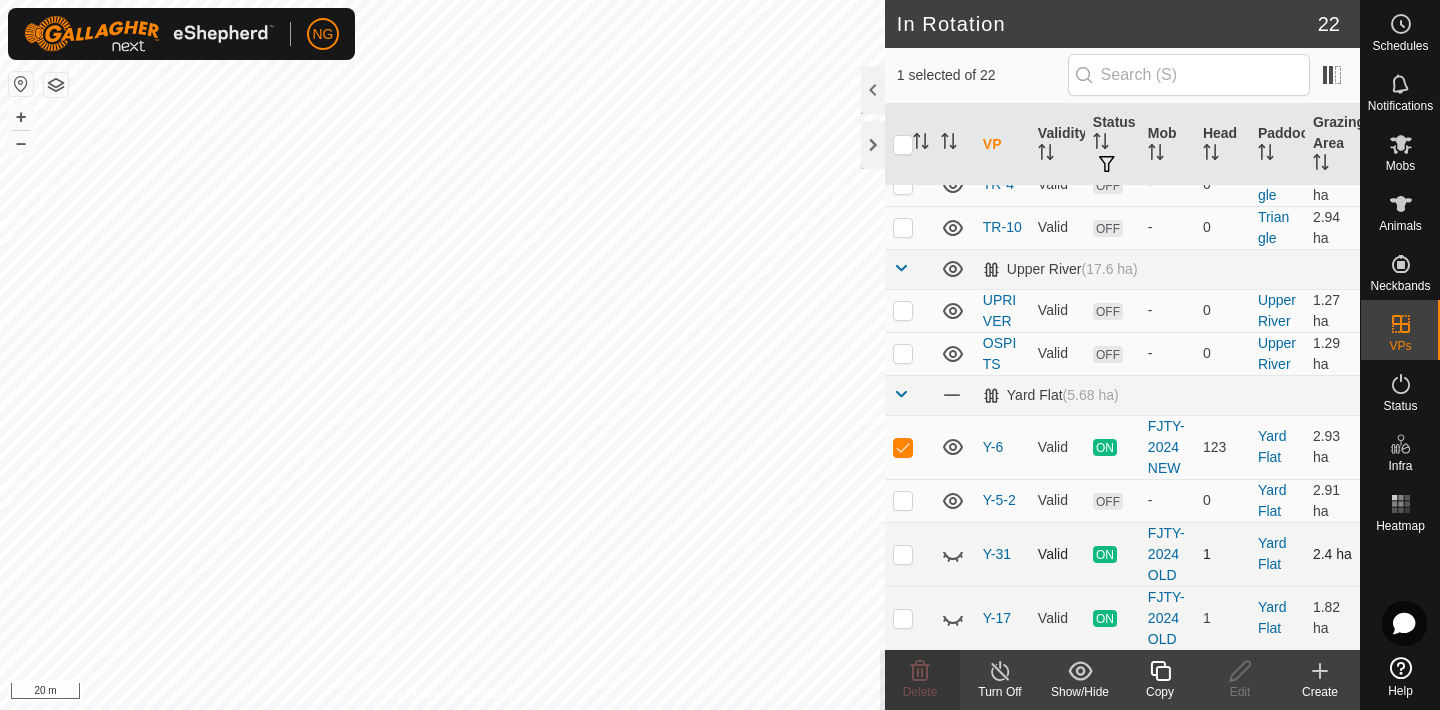 click 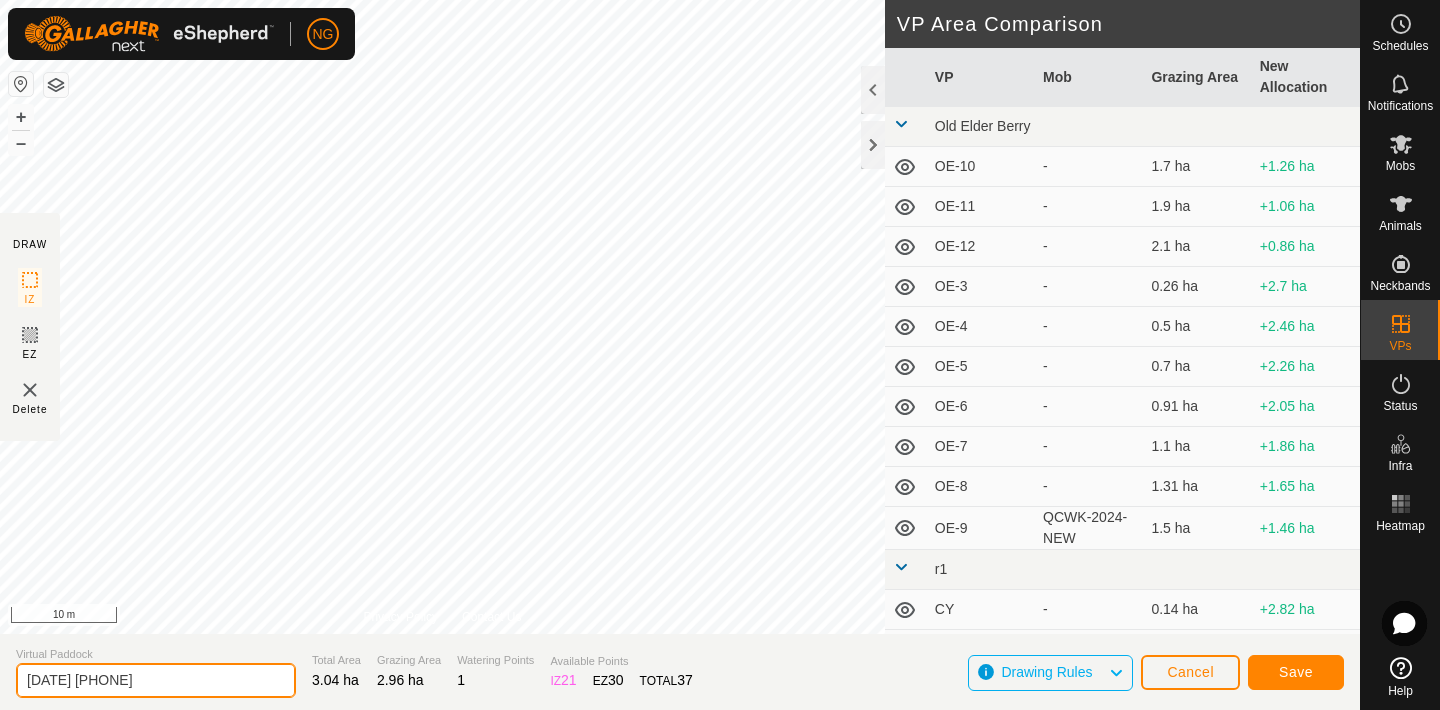 click on "[DATE] [PHONE]" 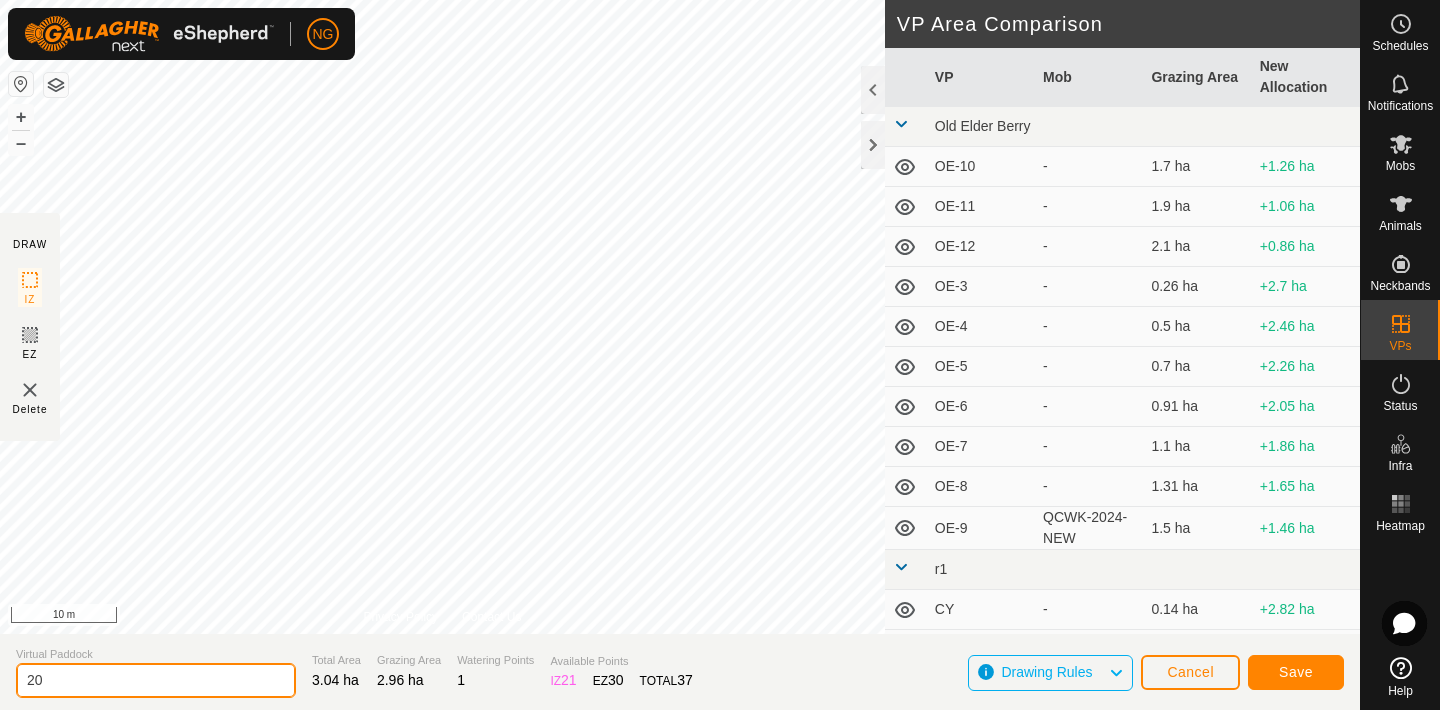type on "2" 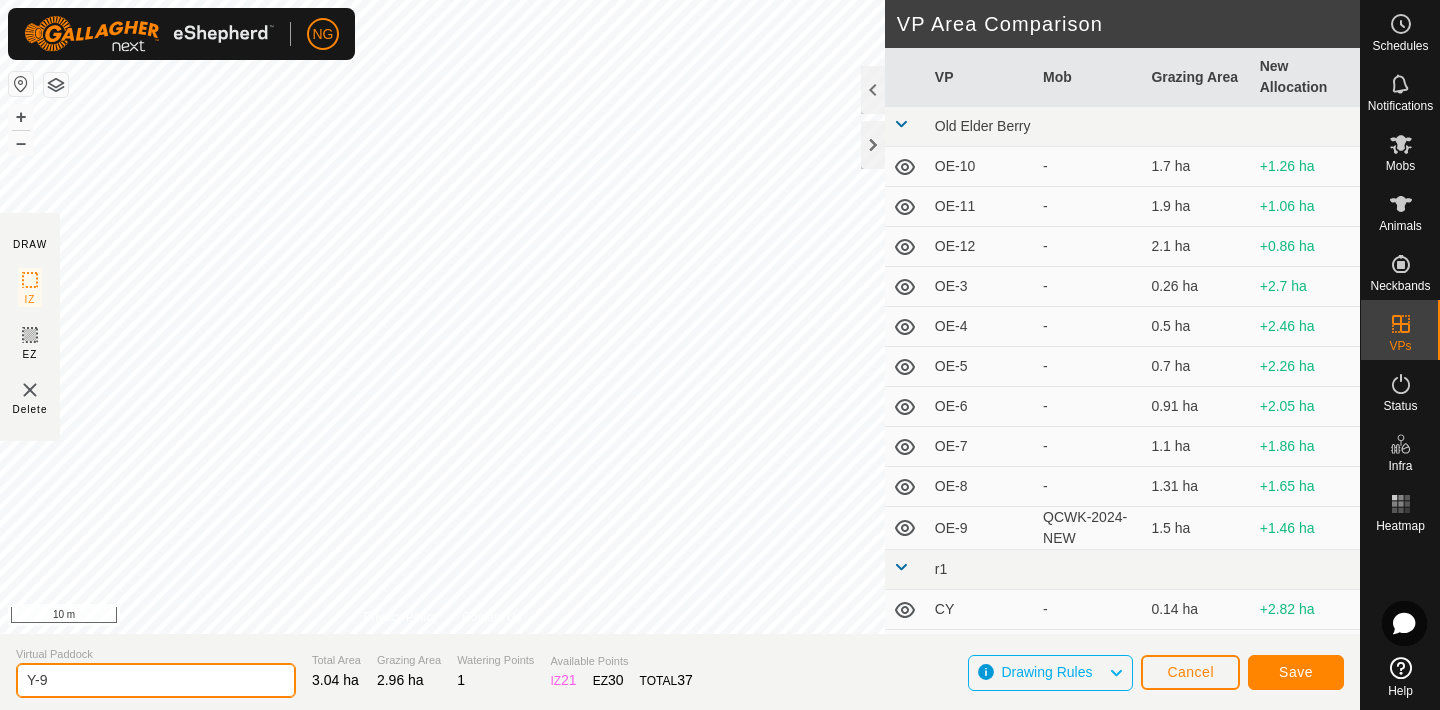 type on "Y-9" 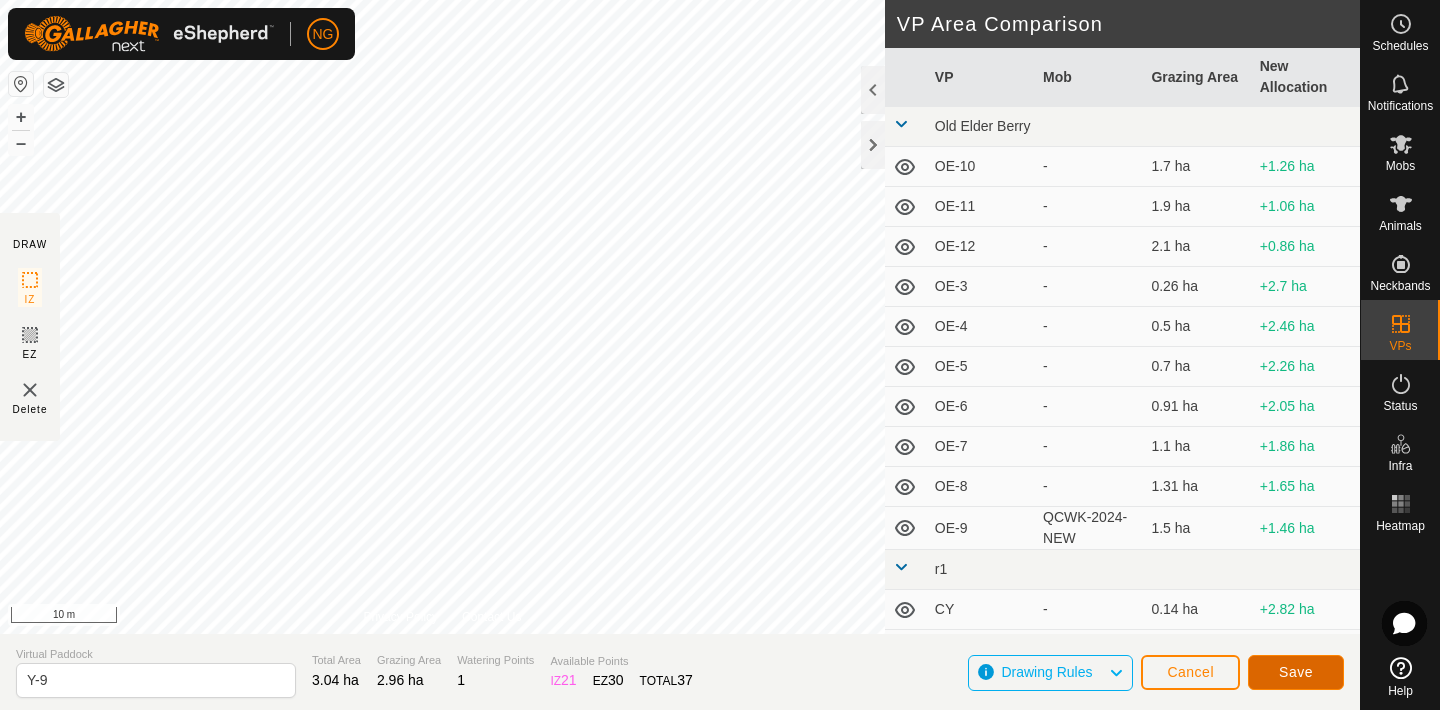 click on "Save" 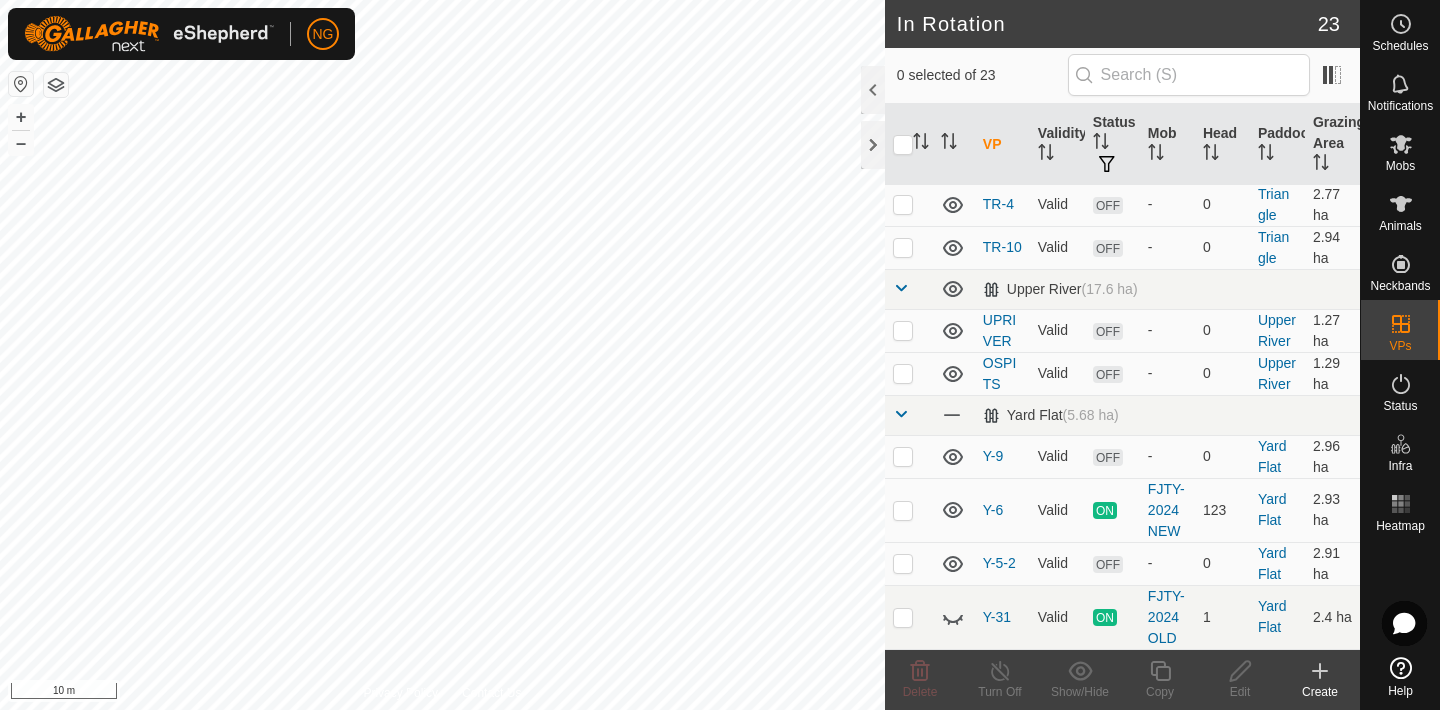 scroll, scrollTop: 1102, scrollLeft: 0, axis: vertical 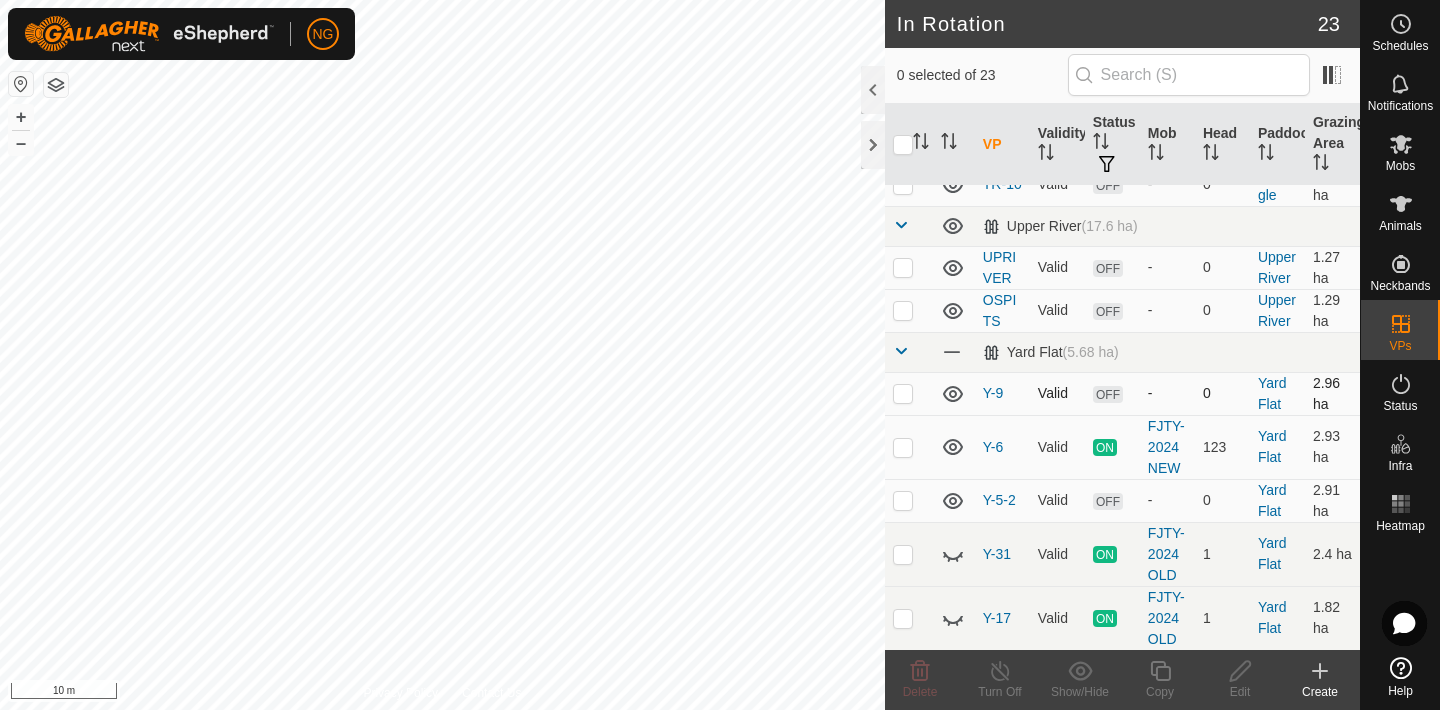 click at bounding box center (903, 393) 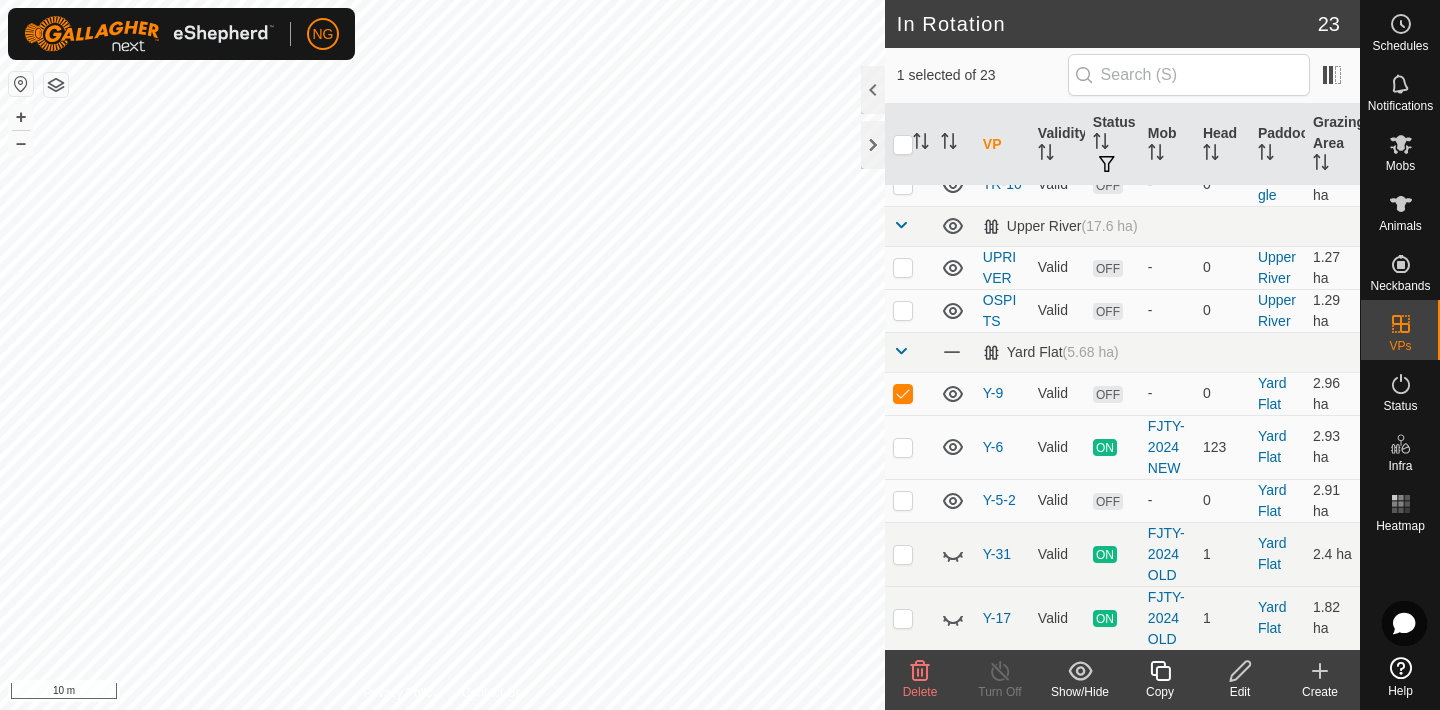 click 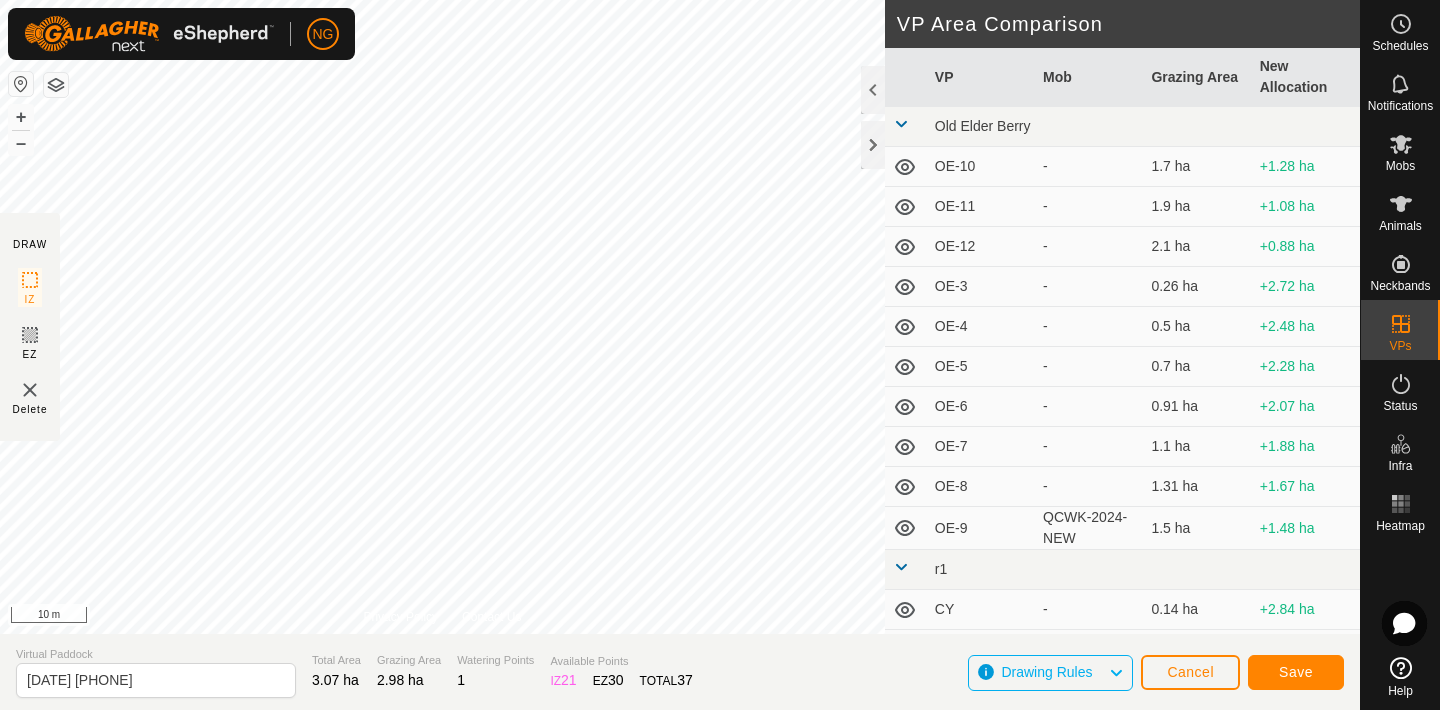 click on "NG Schedules Notifications Mobs Animals Neckbands VPs Status Infra Heatmap Help DRAW IZ EZ Delete Privacy Policy Contact Us + – ⇧ i 10 m VP Area Comparison     VP   Mob   Grazing Area   New Allocation  Old Elder Berry  OE-10  -  1.7 ha  +1.28 ha  OE-11  -  1.9 ha  +1.08 ha  OE-12  -  2.1 ha  +0.88 ha  OE-3  -  0.26 ha  +2.72 ha  OE-4  -  0.5 ha  +2.48 ha  OE-5  -  0.7 ha  +2.28 ha  OE-6  -  0.91 ha  +2.07 ha  OE-7  -  1.1 ha  +1.88 ha  OE-8  -  1.31 ha  +1.67 ha  OE-9   QCWK-2024-NEW   1.5 ha  +1.48 ha r1  CY  -  0.14 ha  +2.84 ha  Y-5  -  4.05 ha  -1.07 ha Triangle  TR-10  -  2.94 ha  +0.04 ha  TR-4  -  2.77 ha  +0.21 ha  TR-5   GMCN-2024-NEW   2.8 ha  +0.18 ha  TR-9  -  2.87 ha  +0.11 ha Upper River  OSPITS  -  1.29 ha  +1.69 ha  UPRIVER  -  1.27 ha  +1.71 ha Yard Flat  Y-17   FJTY-2024 OLD   1.82 ha  +1.16 ha  Y-31   FJTY-2024 OLD   2.4 ha  +0.58 ha  Y-5-2  -  2.91 ha  +0.07 ha  Y-6   FJTY-2024 NEW   2.93 ha  +0.05 ha Virtual Paddock 2025-08-08 212547 Total Area 3.07 ha Grazing Area 2.98 ha" at bounding box center [720, 355] 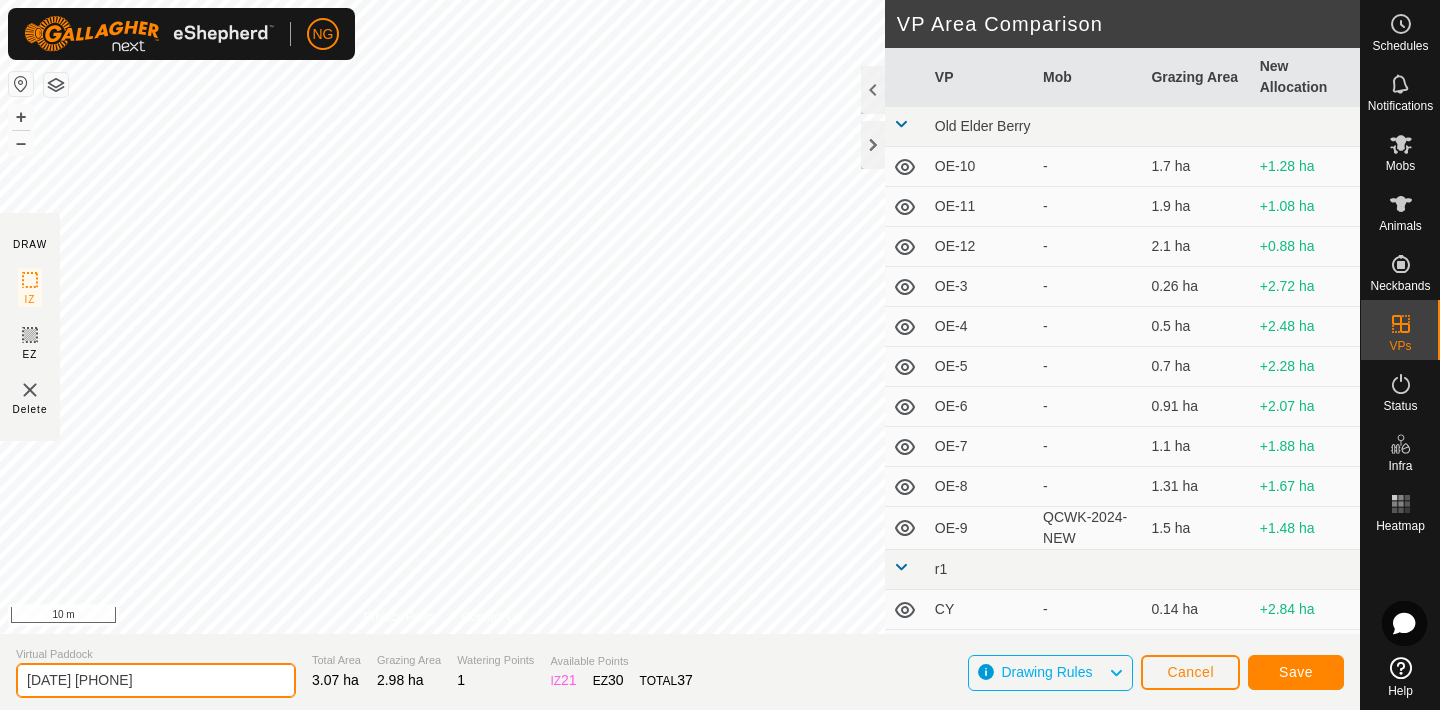 click on "[DATE] [PHONE]" 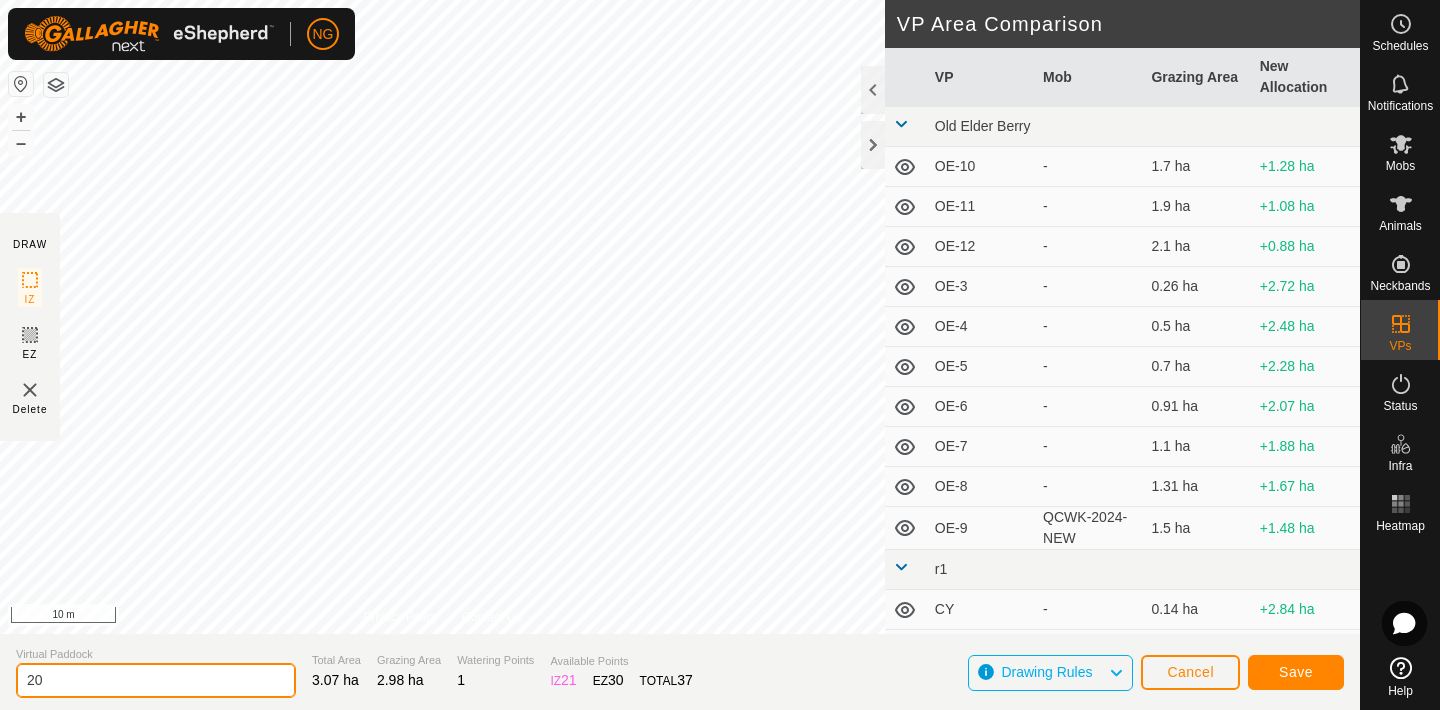 type on "2" 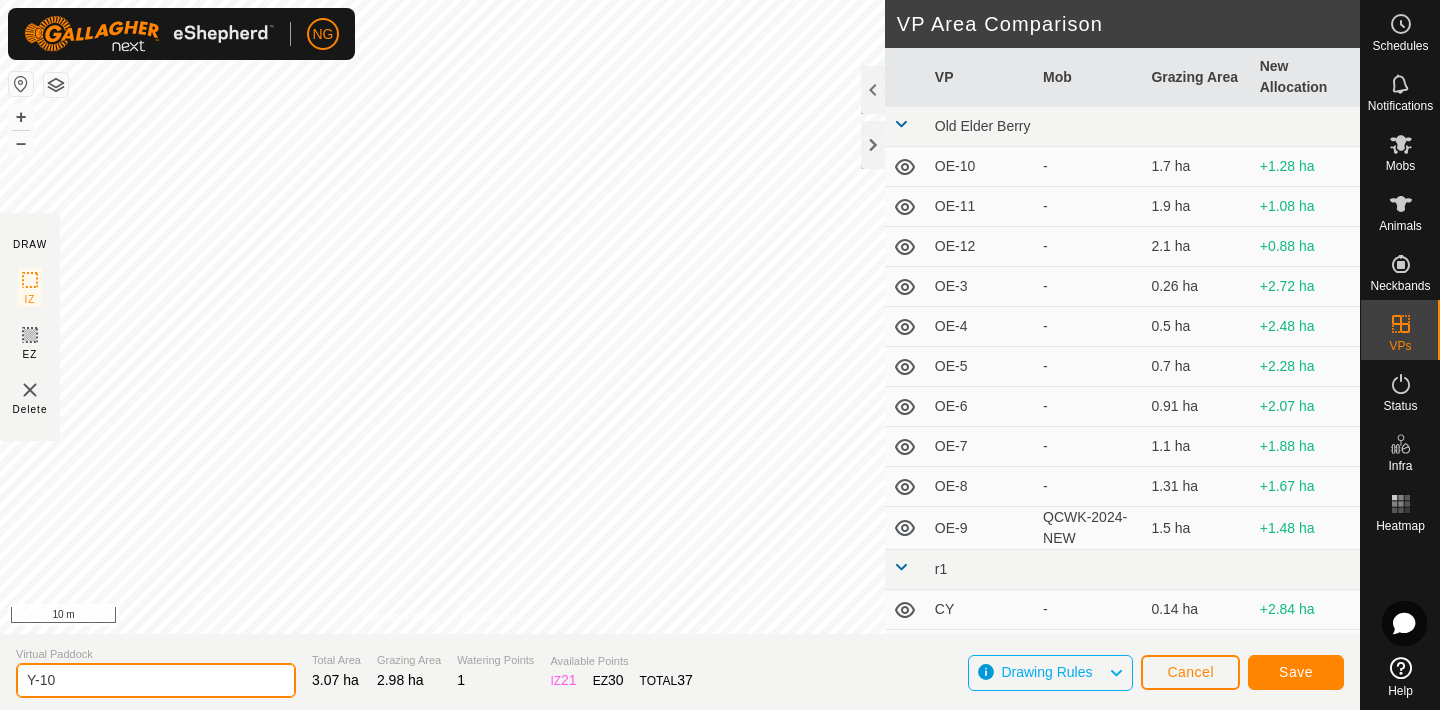 type on "Y-10" 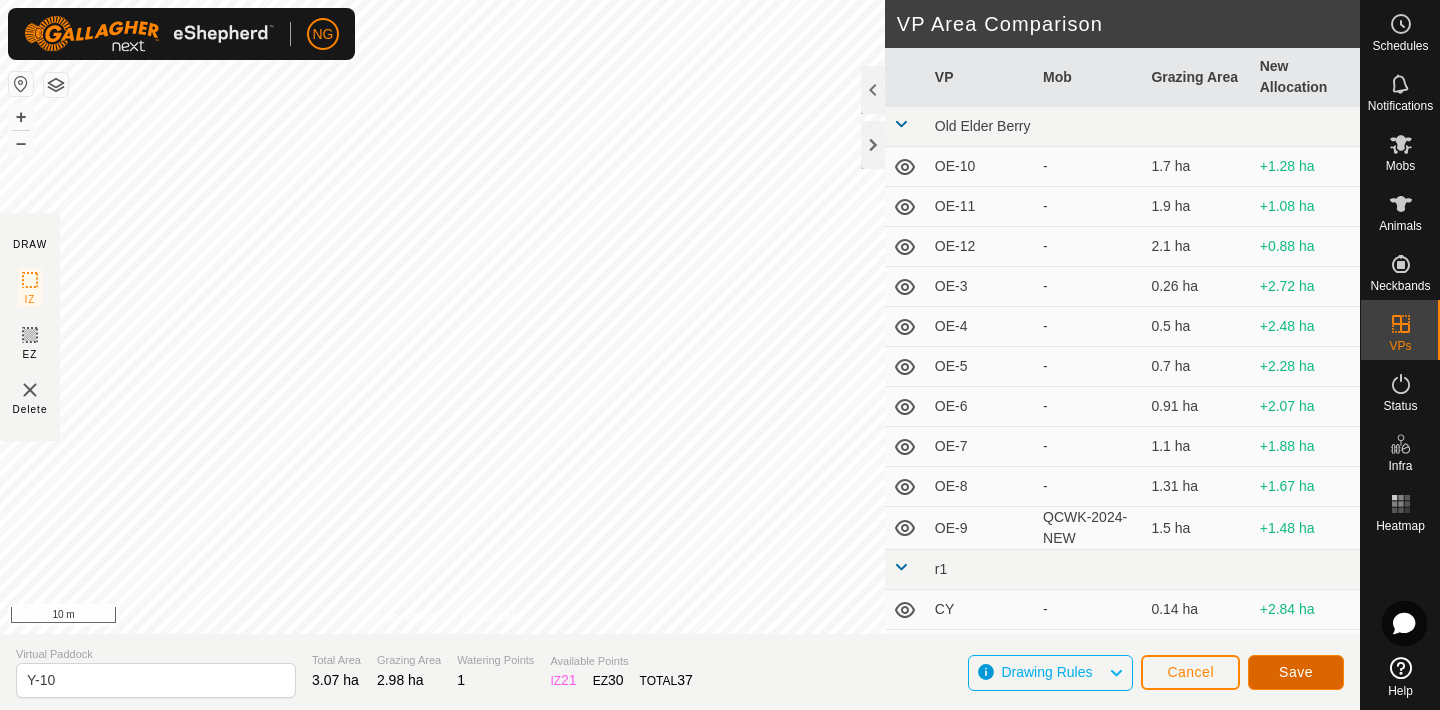 click on "Save" 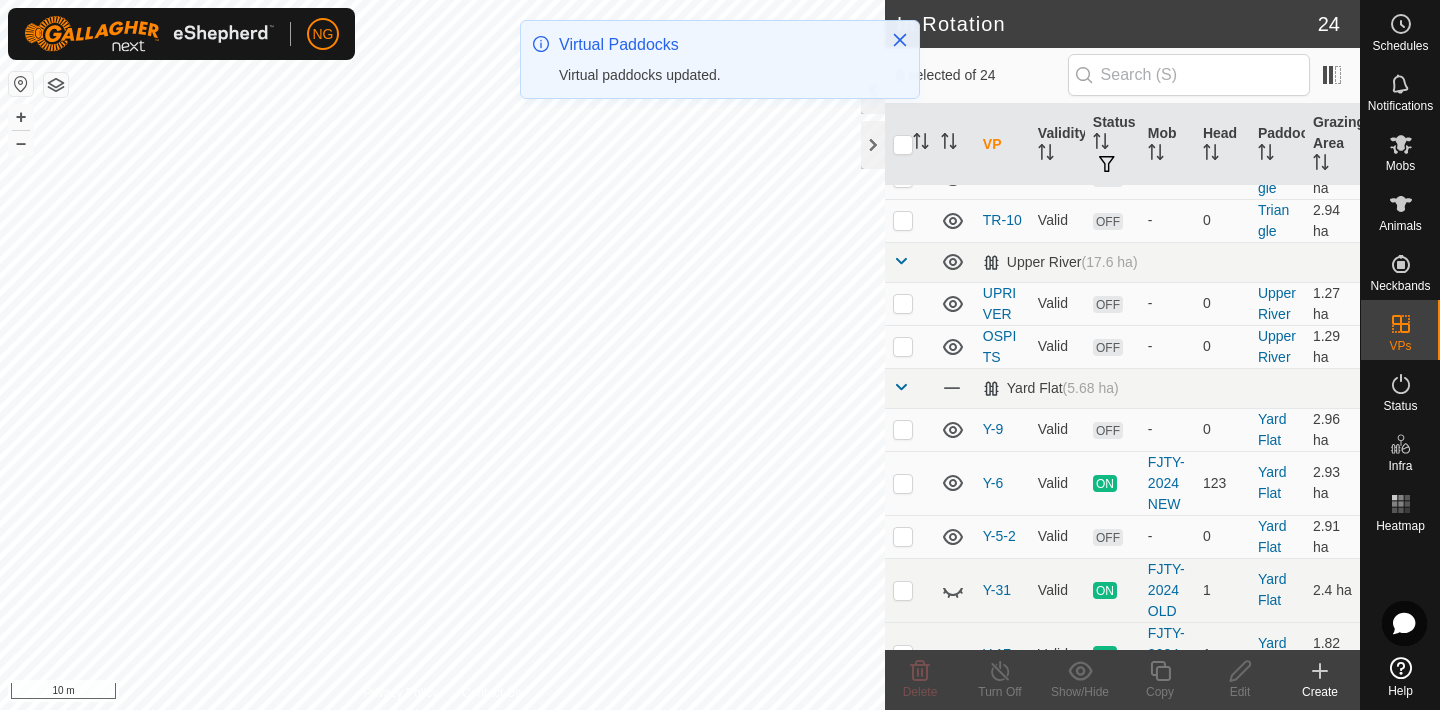 scroll, scrollTop: 1145, scrollLeft: 0, axis: vertical 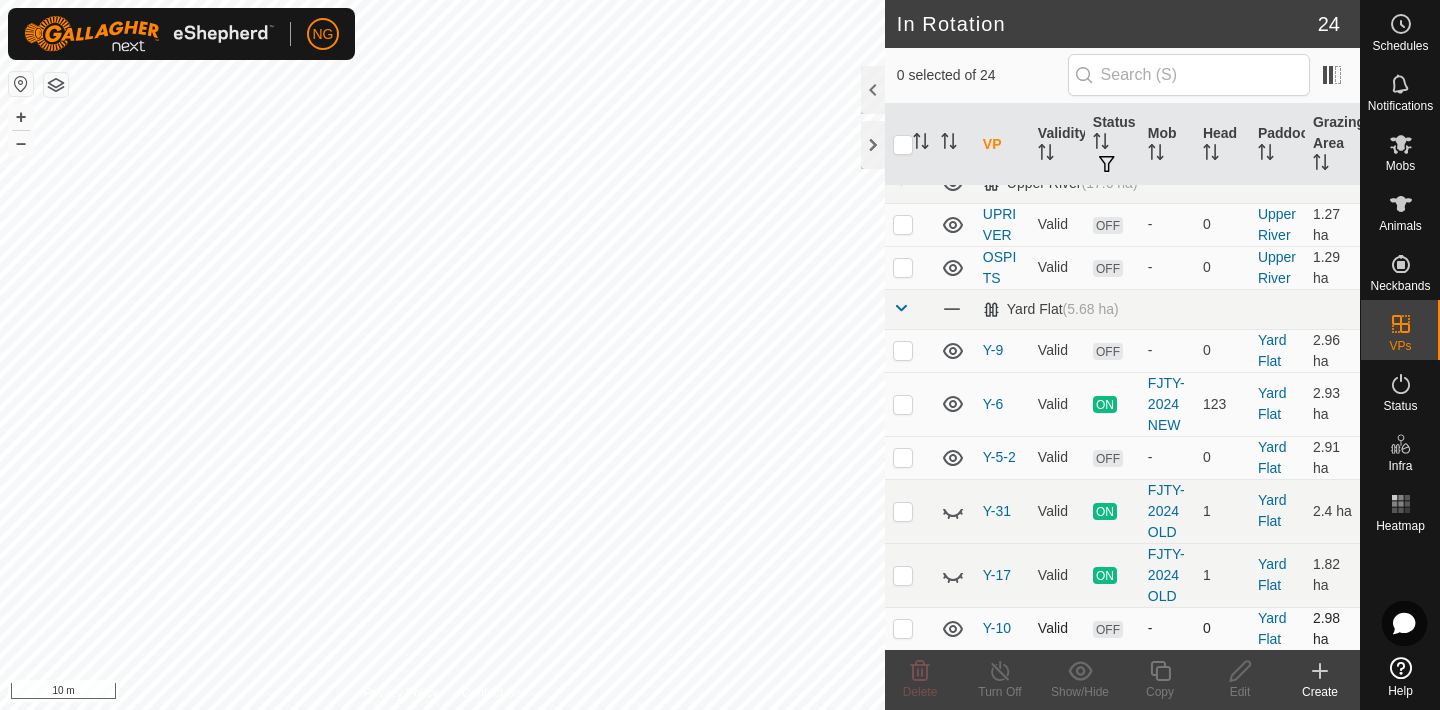 click at bounding box center (903, 628) 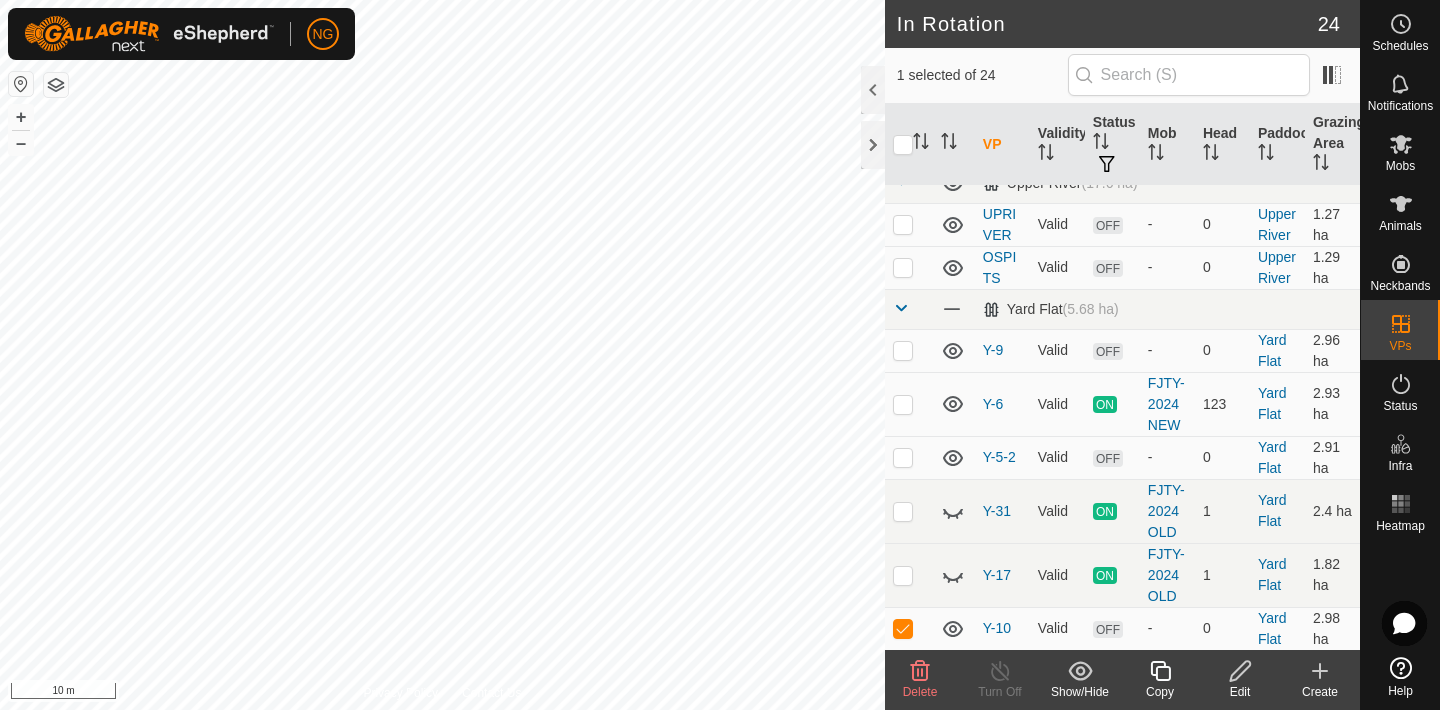 click 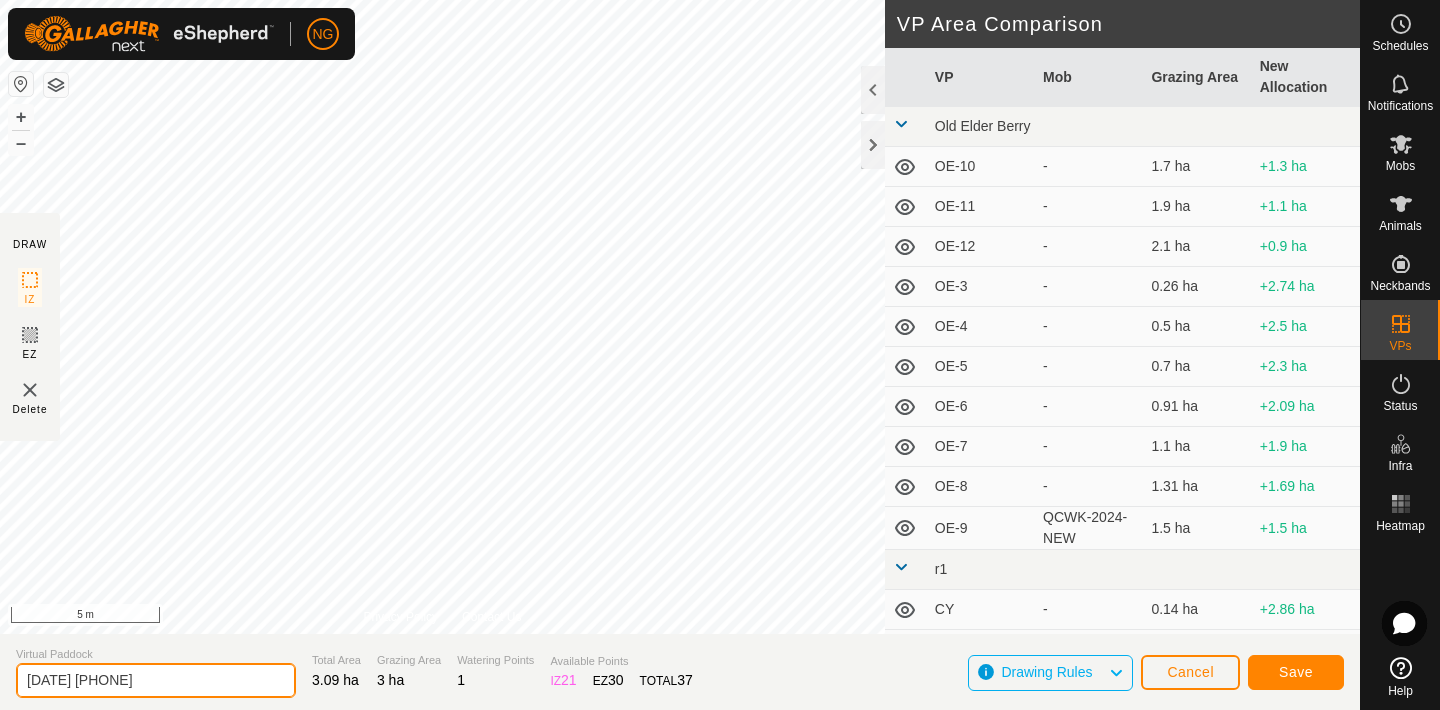click on "[DATE] [PHONE]" 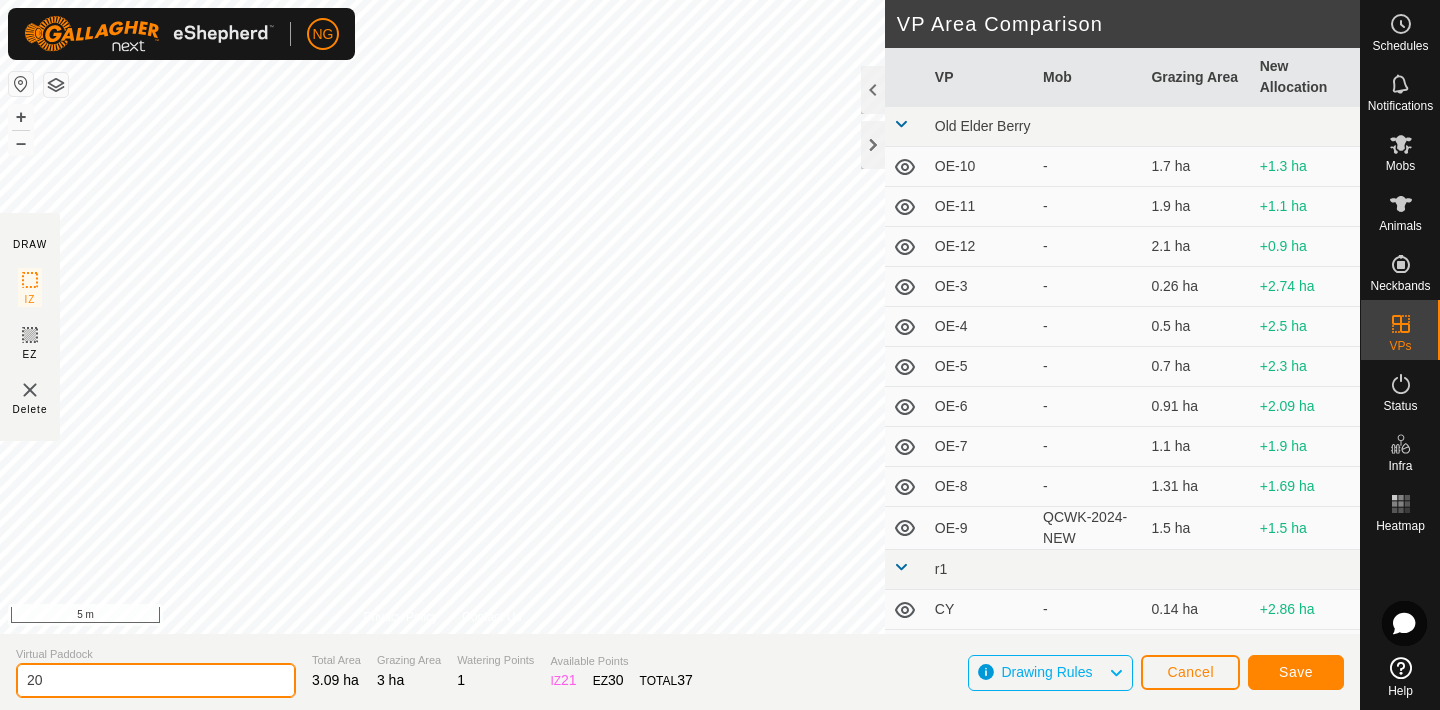 type on "2" 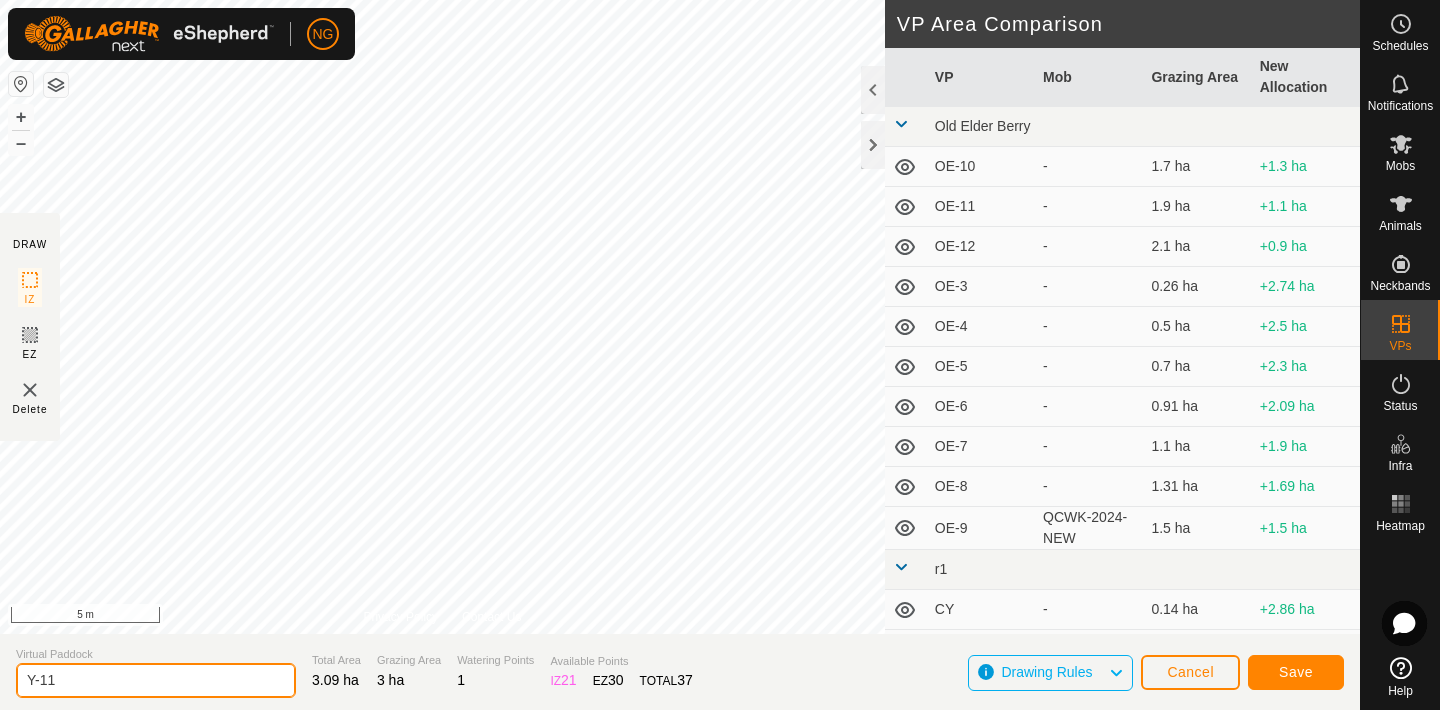 type on "Y-11" 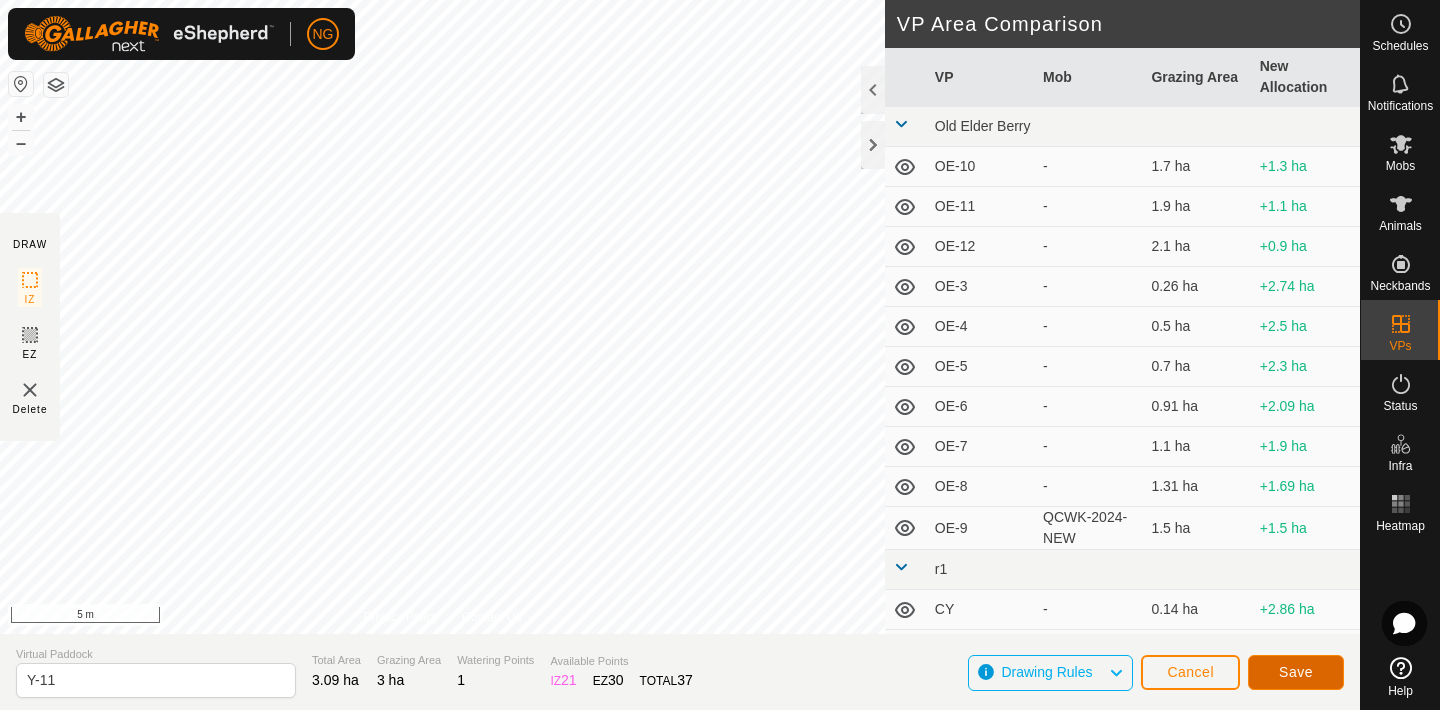 click on "Save" 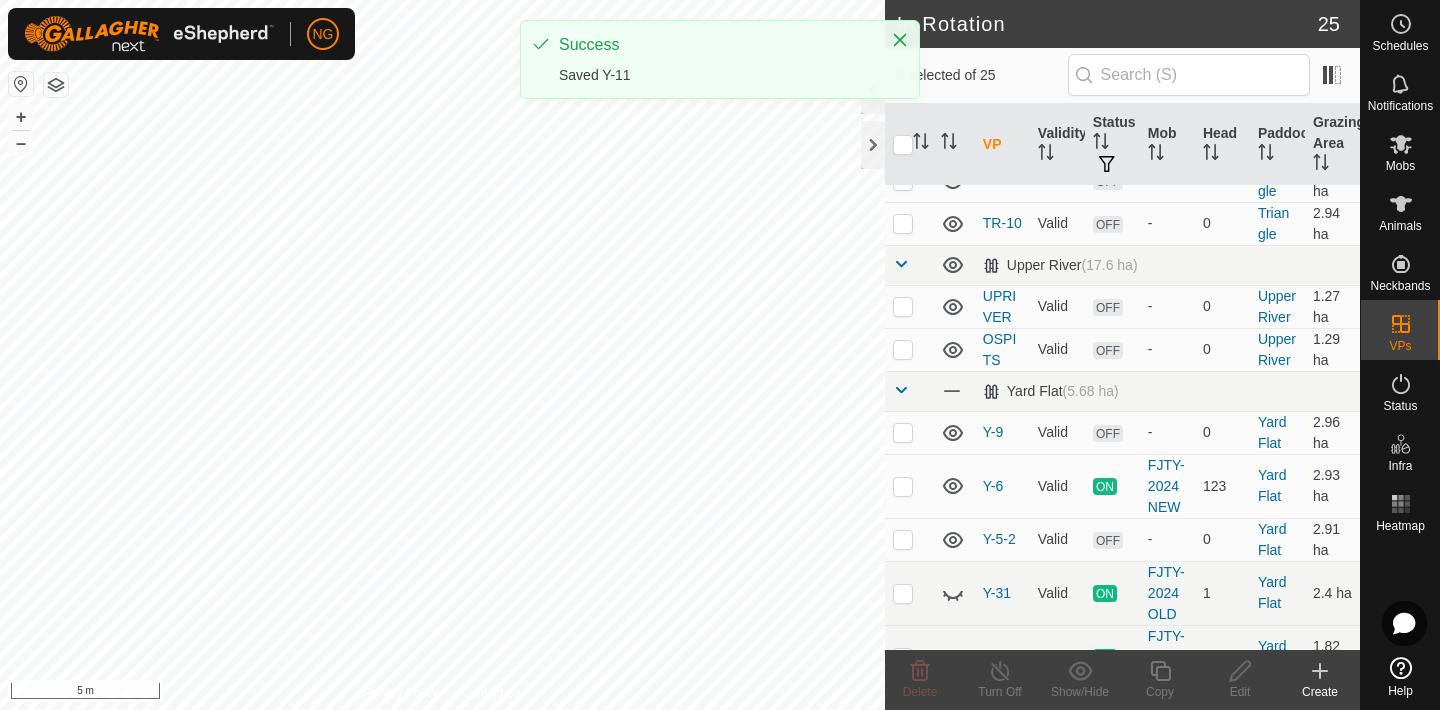 scroll, scrollTop: 1188, scrollLeft: 0, axis: vertical 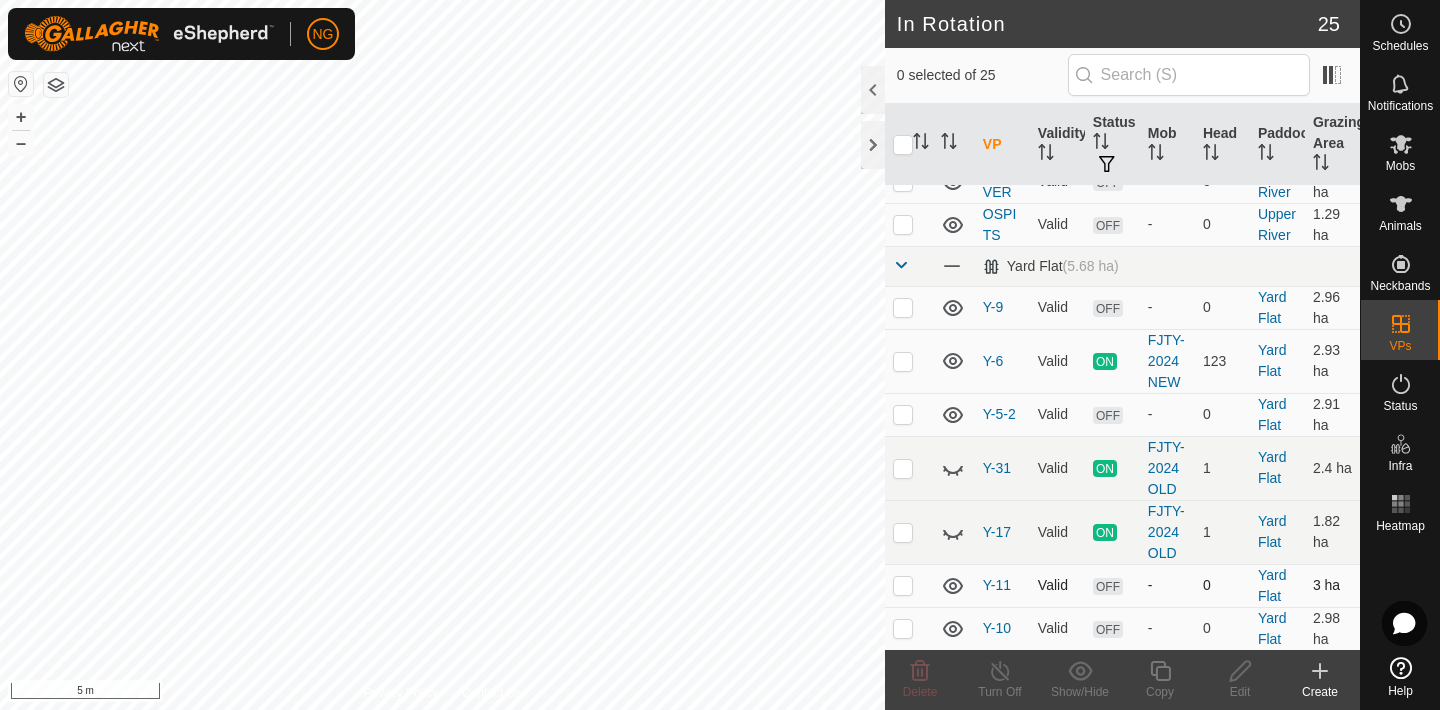 click at bounding box center [903, 585] 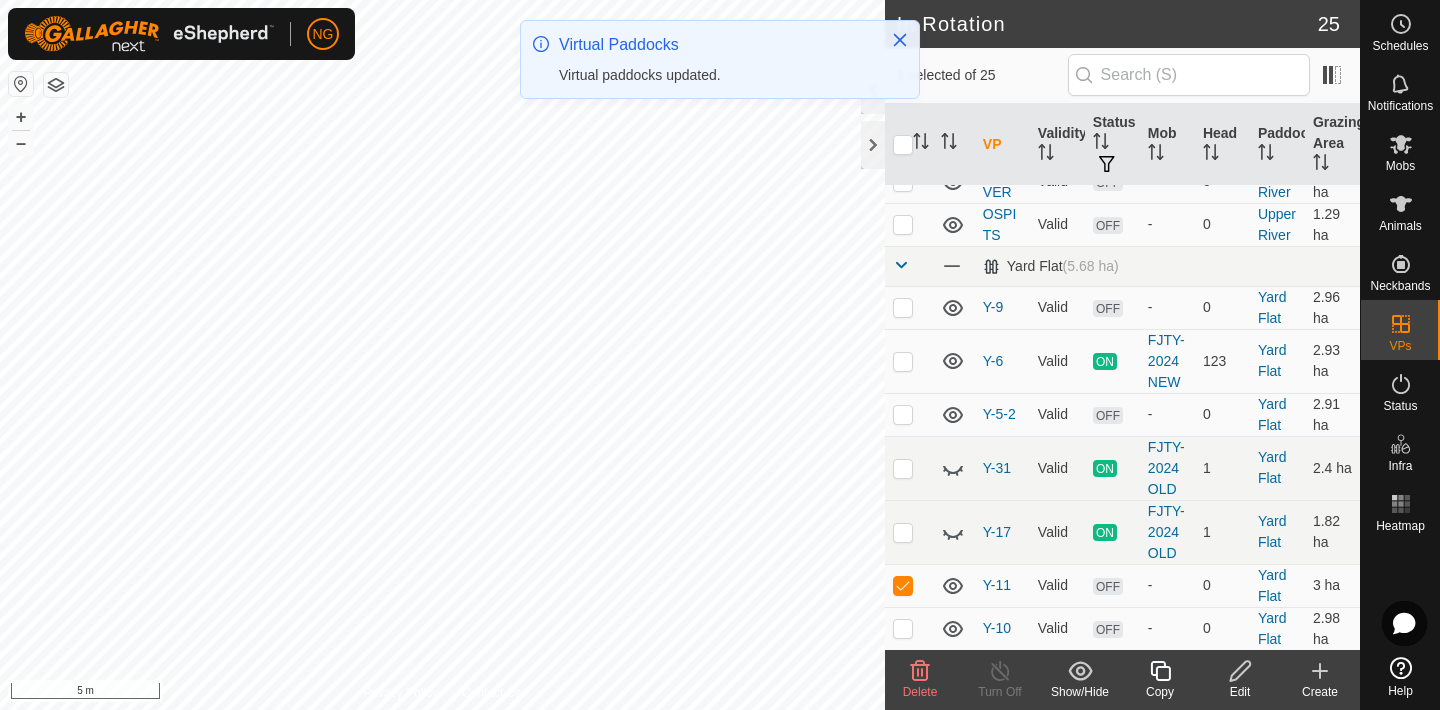 scroll, scrollTop: 0, scrollLeft: 0, axis: both 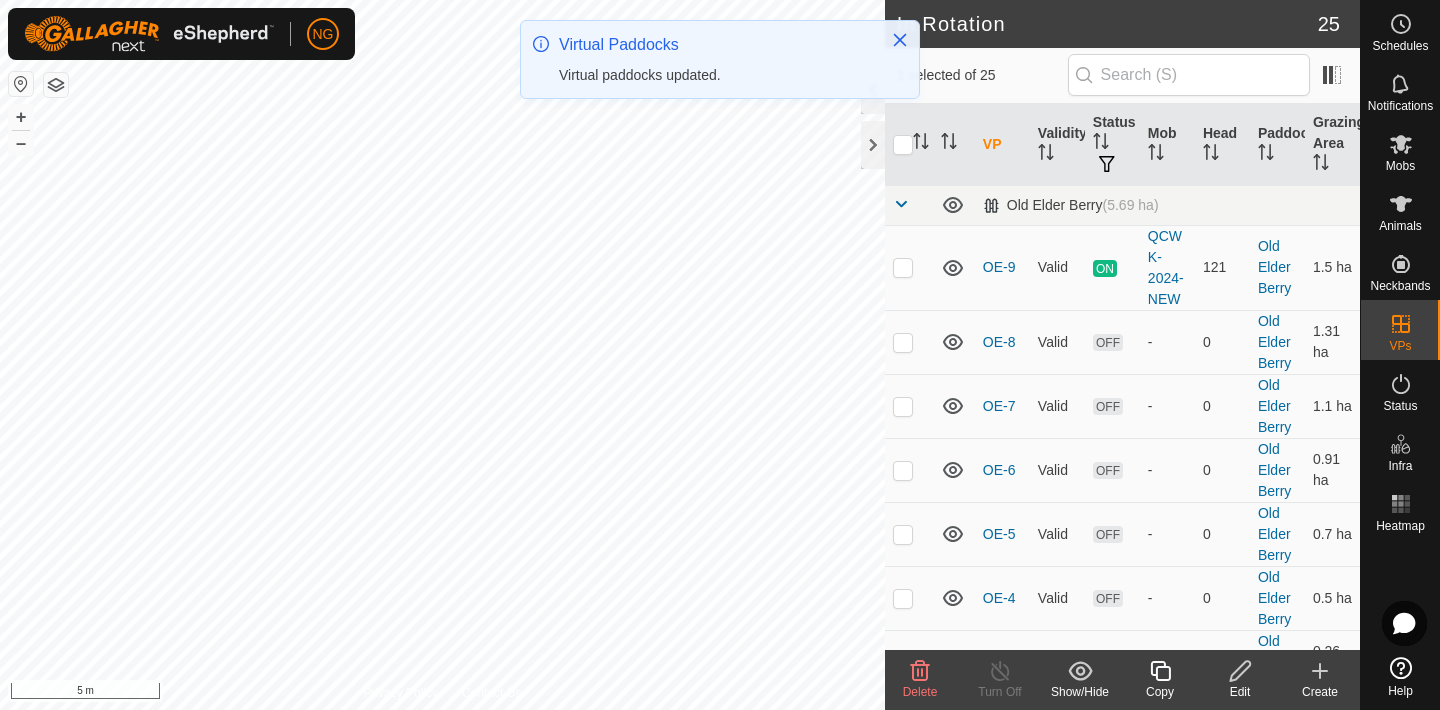 click 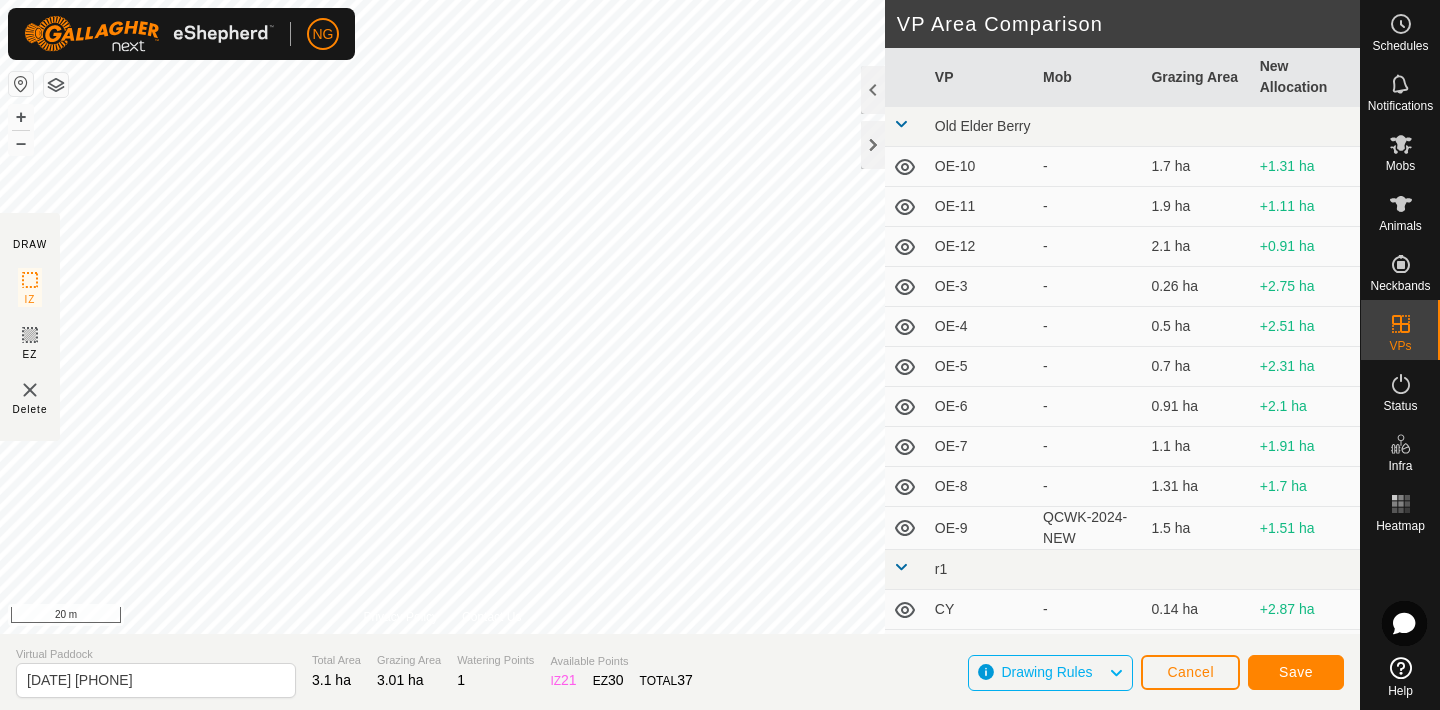 click on "NG Schedules Notifications Mobs Animals Neckbands VPs Status Infra Heatmap Help DRAW IZ EZ Delete Privacy Policy Contact Us + – ⇧ i 20 m VP Area Comparison     VP   Mob   Grazing Area   New Allocation  Old Elder Berry  OE-10  -  1.7 ha  +1.31 ha  OE-11  -  1.9 ha  +1.11 ha  OE-12  -  2.1 ha  +0.91 ha  OE-3  -  0.26 ha  +2.75 ha  OE-4  -  0.5 ha  +2.51 ha  OE-5  -  0.7 ha  +2.31 ha  OE-6  -  0.91 ha  +2.1 ha  OE-7  -  1.1 ha  +1.91 ha  OE-8  -  1.31 ha  +1.7 ha  OE-9   QCWK-2024-NEW   1.5 ha  +1.51 ha r1  CY  -  0.14 ha  +2.87 ha  Y-5  -  4.05 ha  -1.04 ha Triangle  TR-10  -  2.94 ha  +0.07 ha  TR-4  -  2.77 ha  +0.24 ha  TR-5   GMCN-2024-NEW   2.8 ha  +0.21 ha  TR-9  -  2.87 ha  +0.14 ha Upper River  OSPITS  -  1.29 ha  +1.72 ha  UPRIVER  -  1.27 ha  +1.74 ha Yard Flat  Y-10  -  2.98 ha  +0.03 ha  Y-17   FJTY-2024 OLD   1.82 ha  +1.19 ha  Y-31   FJTY-2024 OLD   2.4 ha  +0.61 ha  Y-5-2  -  2.91 ha  +0.1 ha  Y-6   FJTY-2024 NEW   2.93 ha  +0.08 ha  Y-9  -  2.96 ha  +0.05 ha Virtual Paddock 3.1 ha" at bounding box center [720, 355] 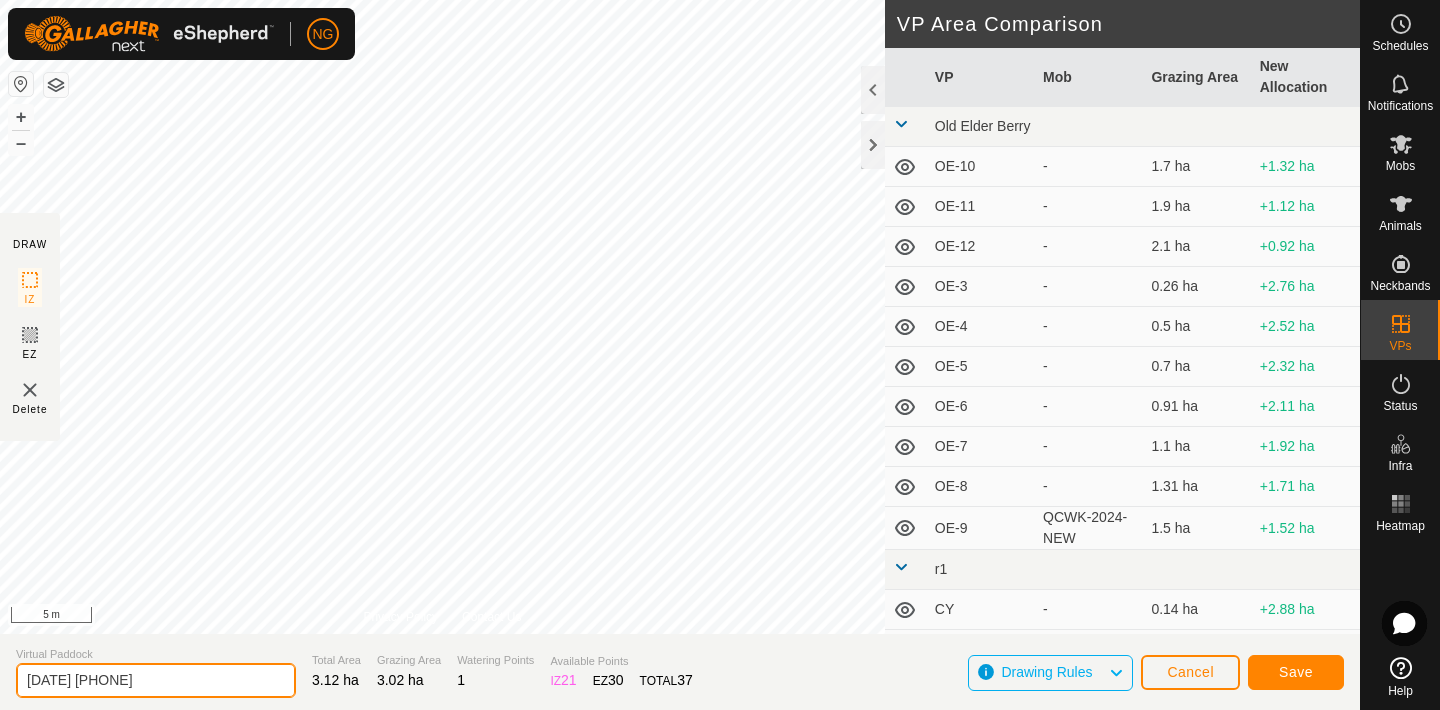 click on "[DATE] [PHONE]" 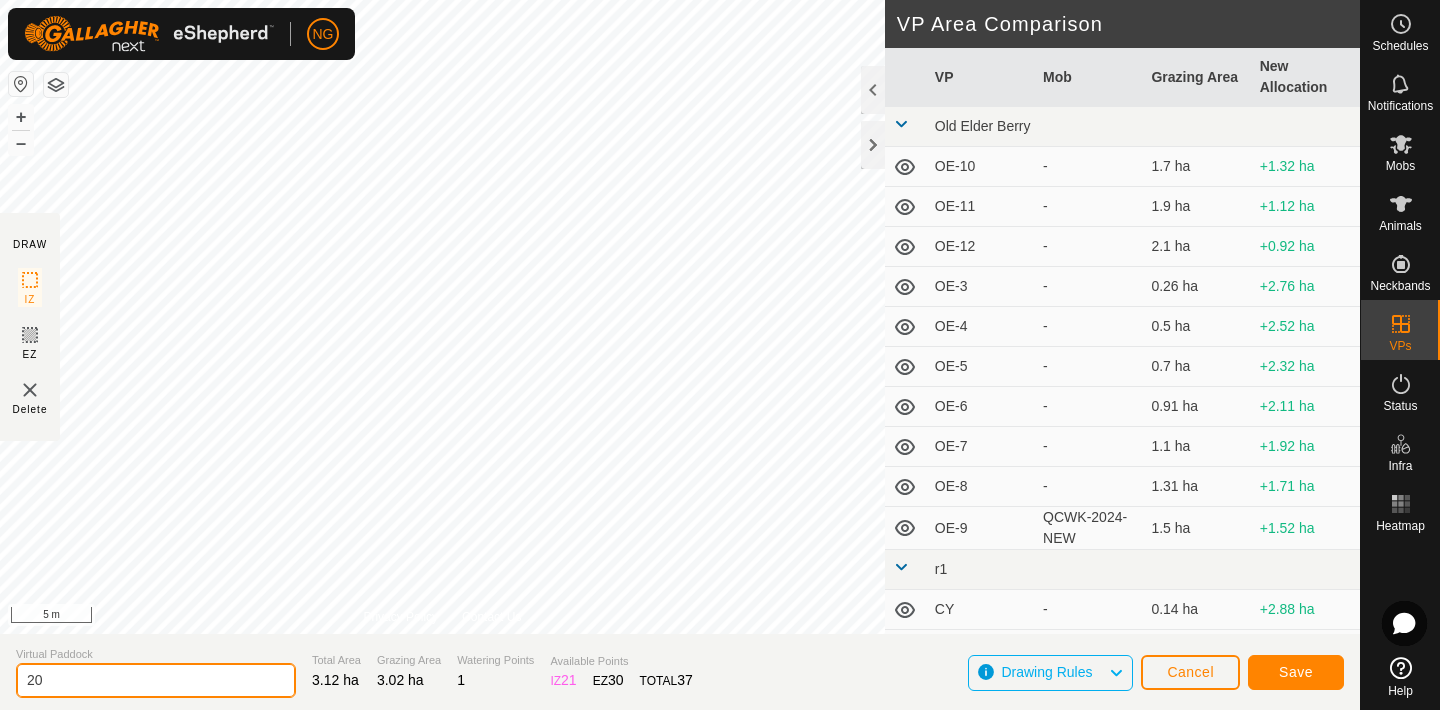 type on "2" 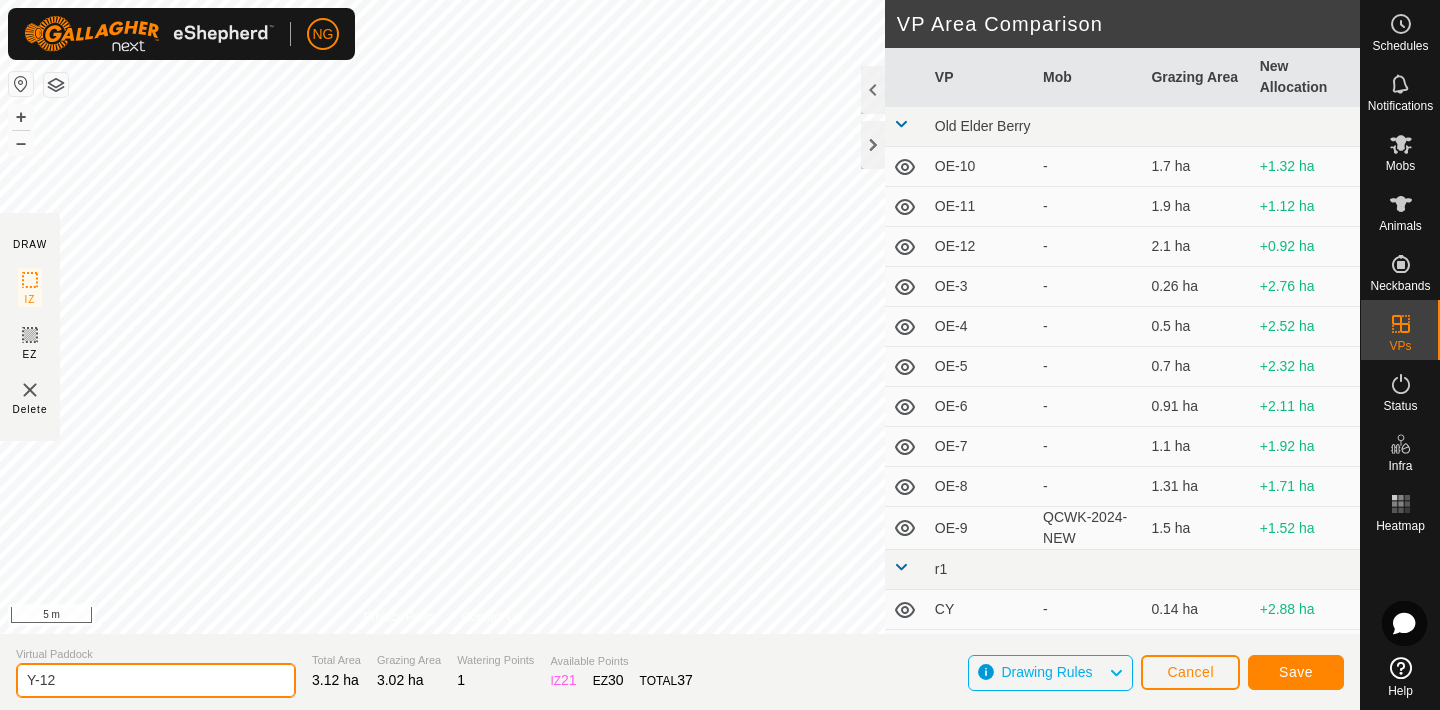 type on "Y-12" 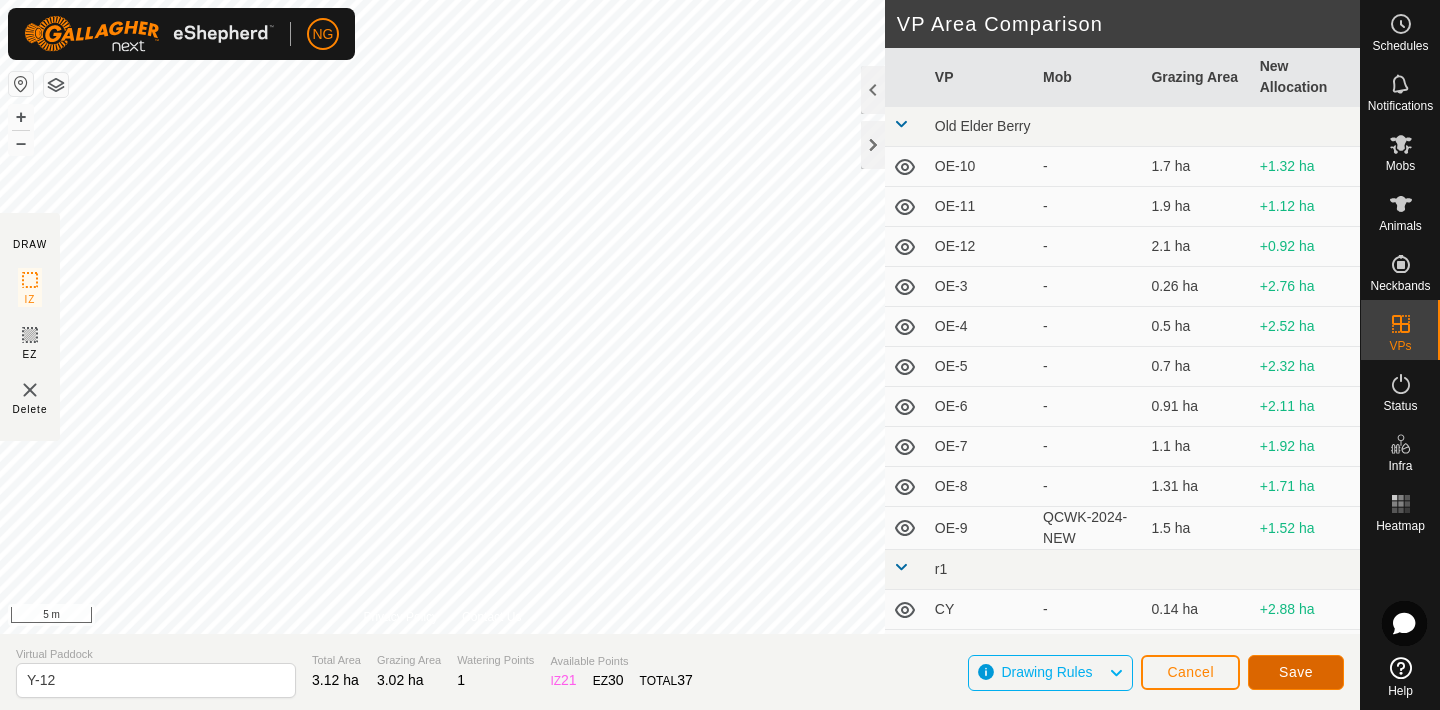 click on "Save" 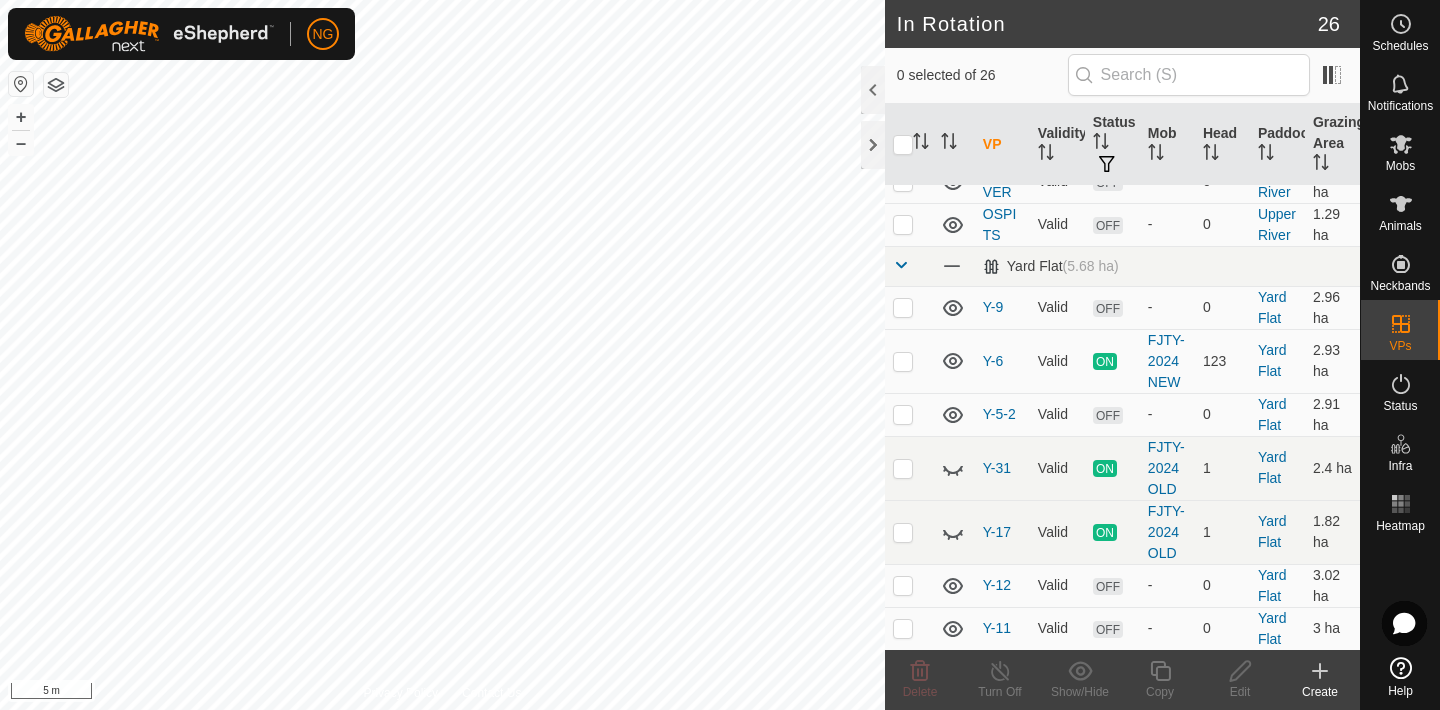 scroll, scrollTop: 1231, scrollLeft: 0, axis: vertical 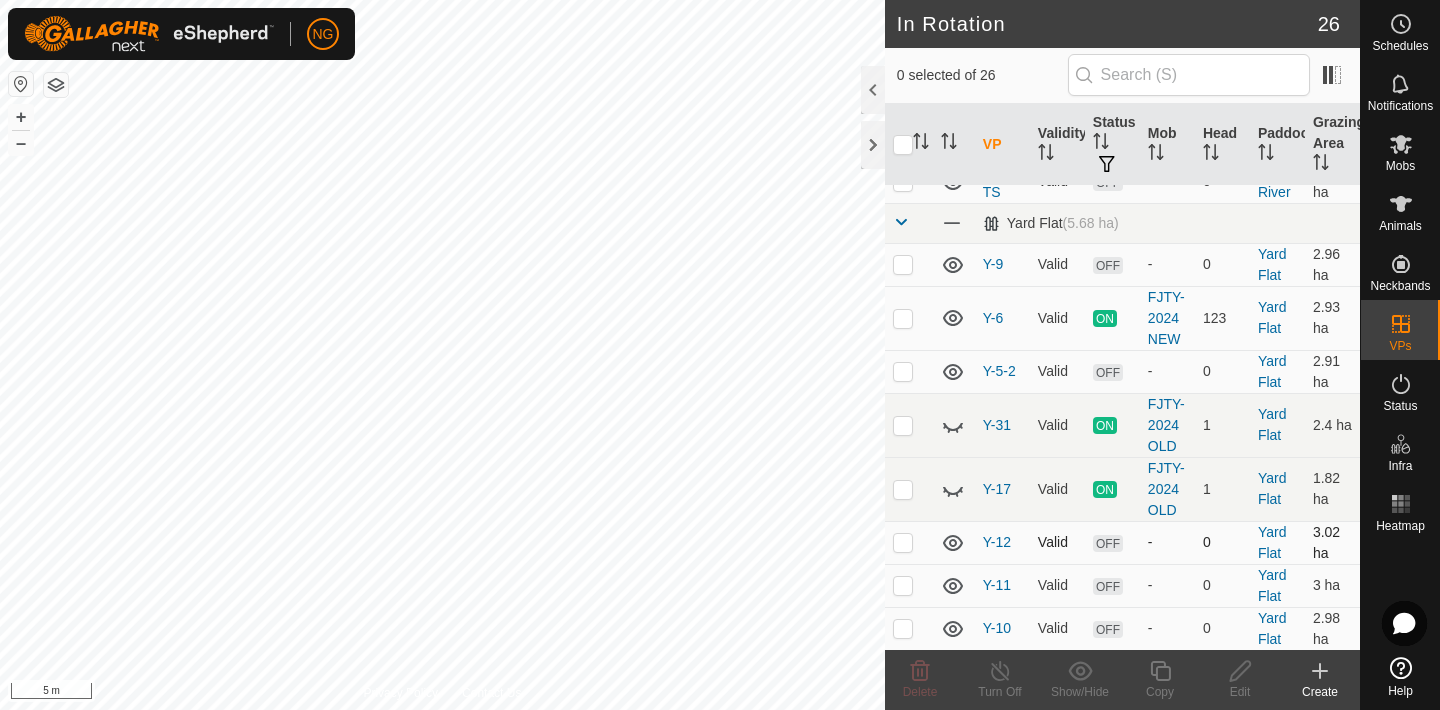 click at bounding box center (903, 542) 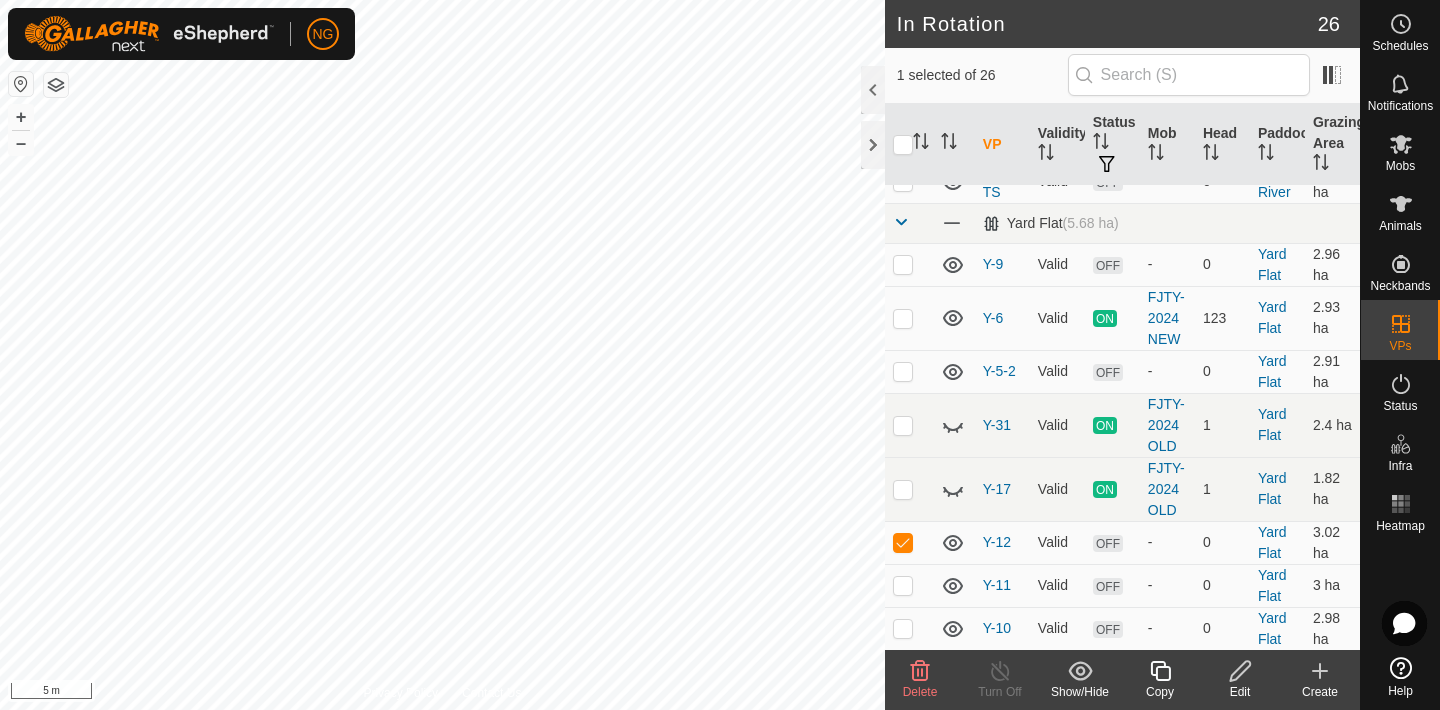 click 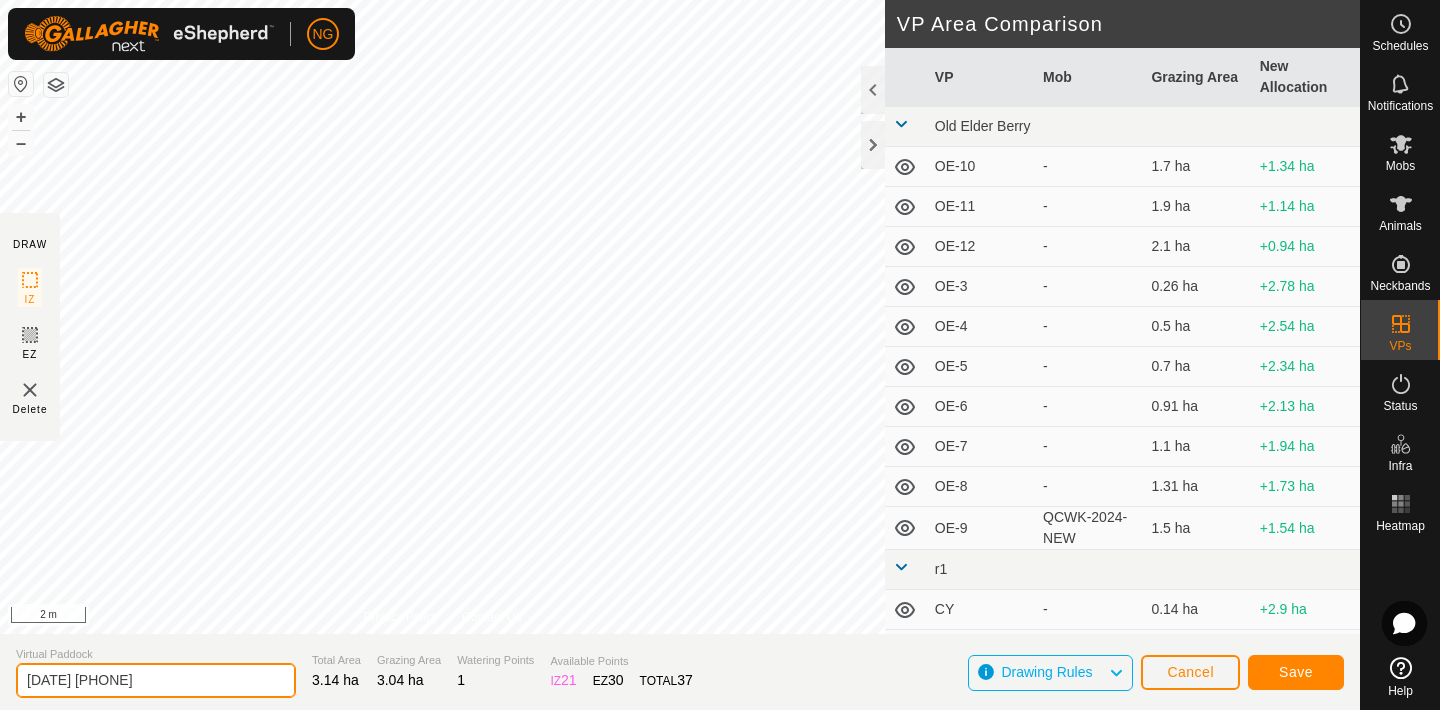 click on "[DATE] [PHONE]" 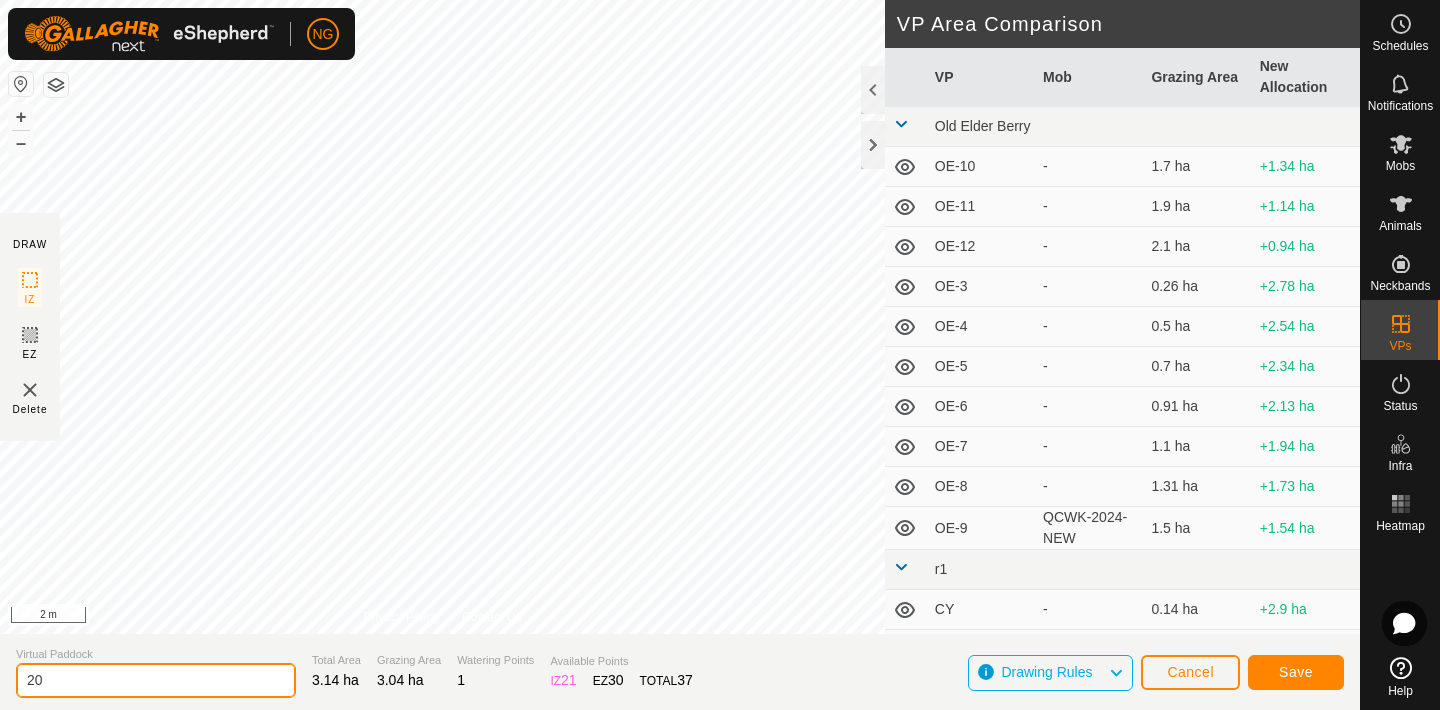 type on "2" 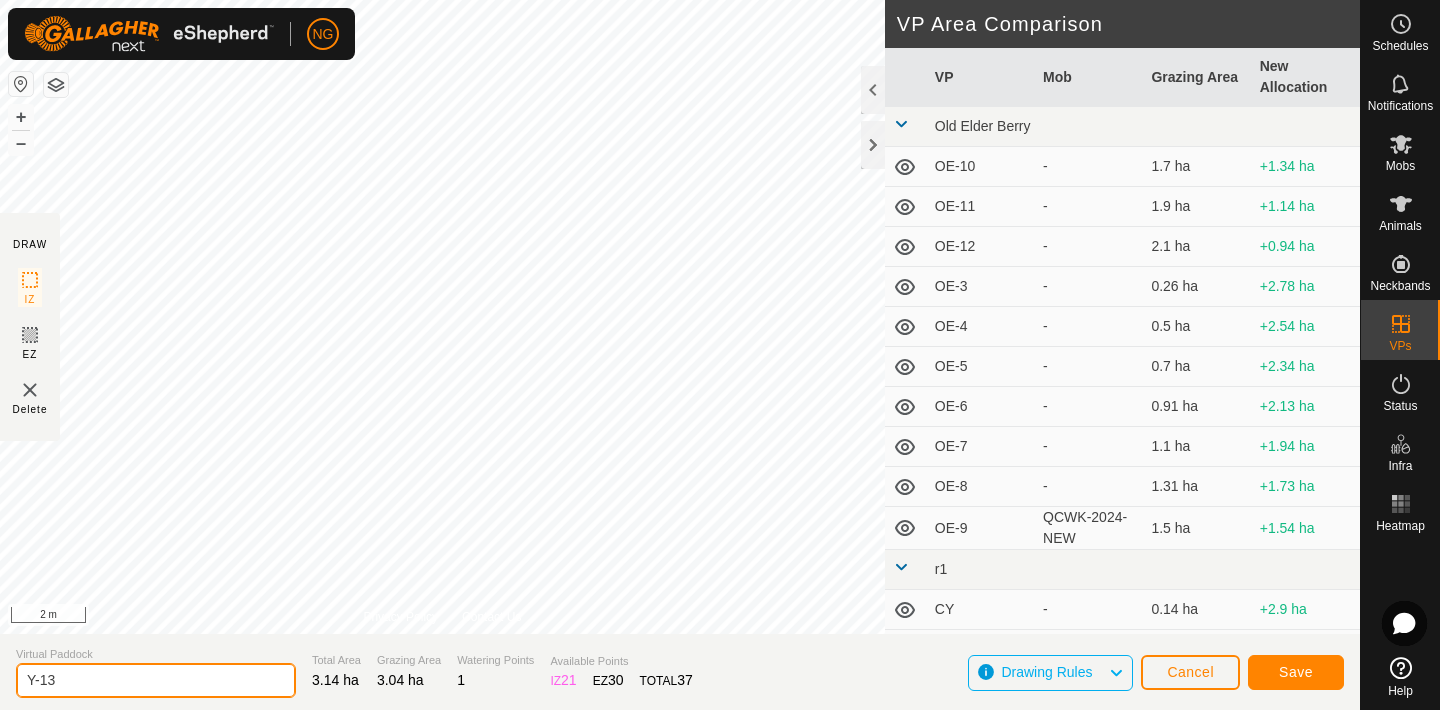 type on "Y-13" 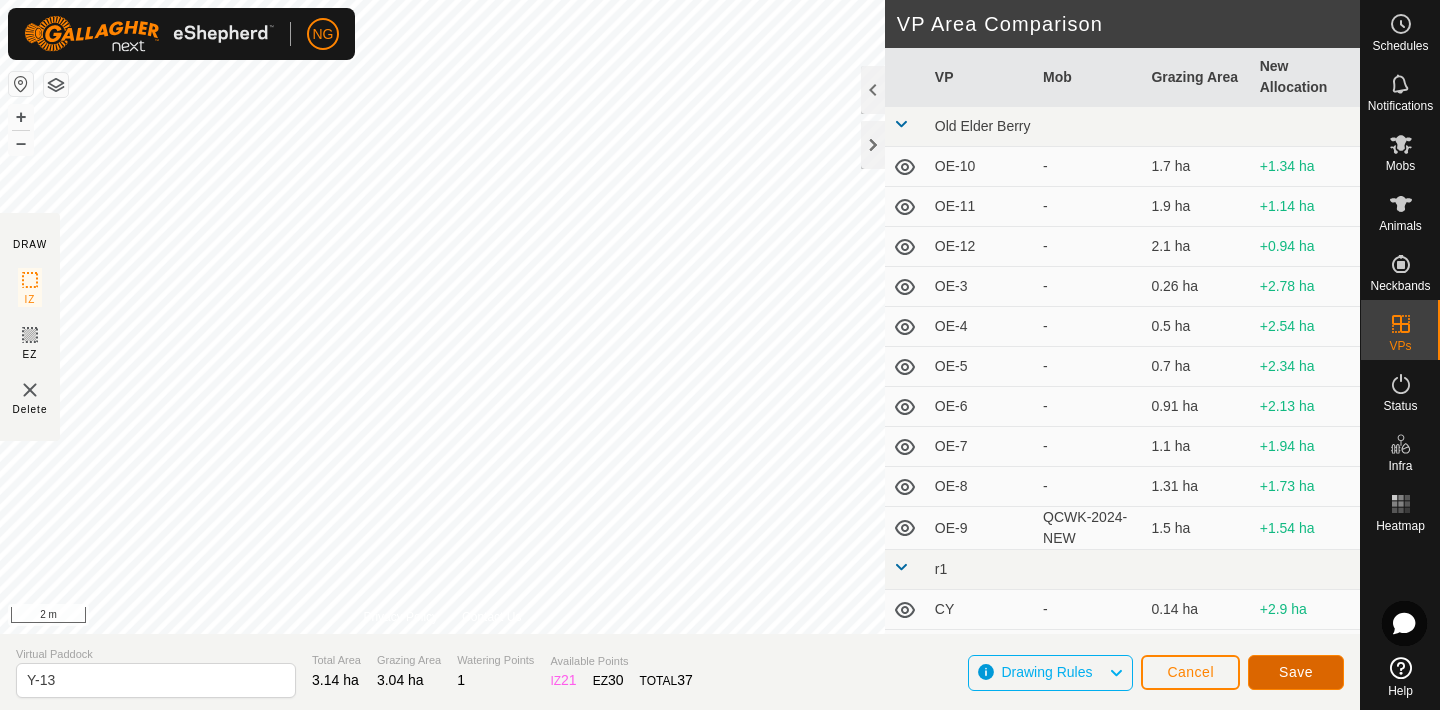 click on "Save" 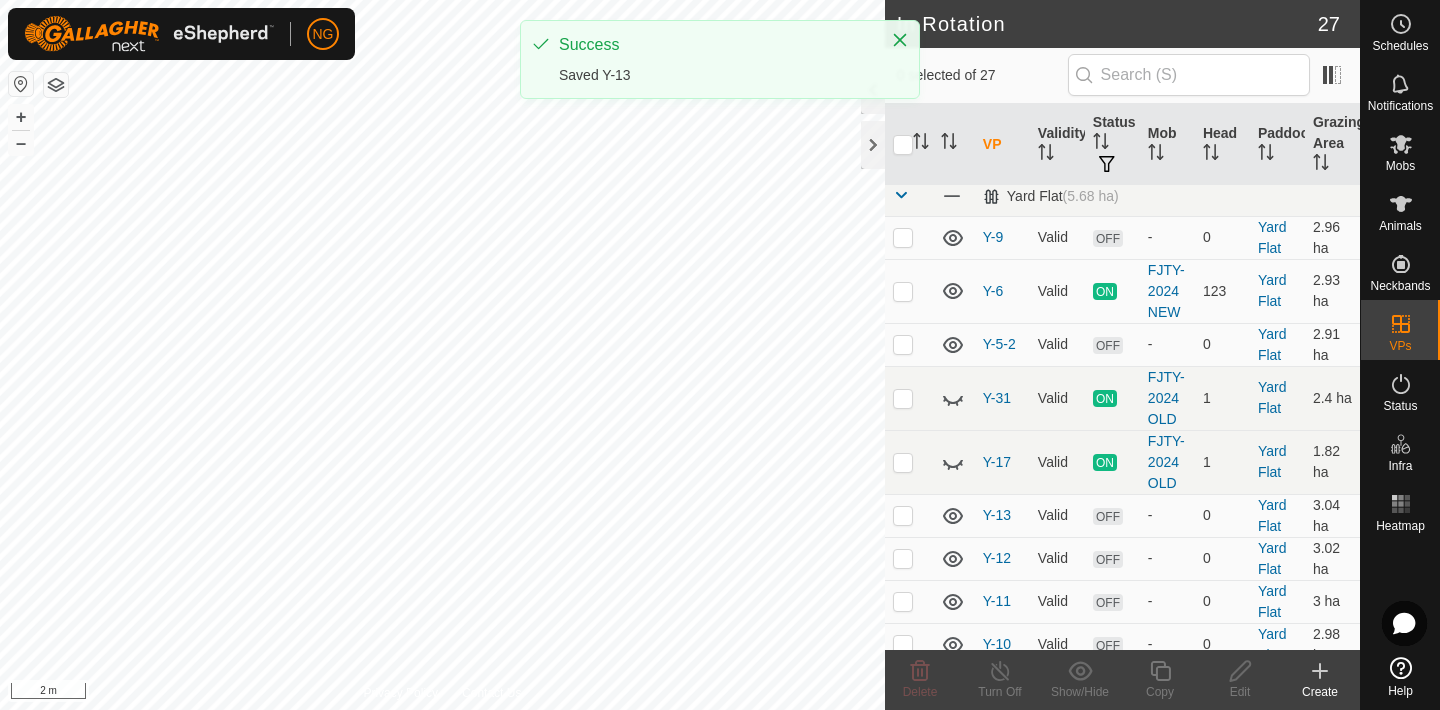 scroll, scrollTop: 1274, scrollLeft: 0, axis: vertical 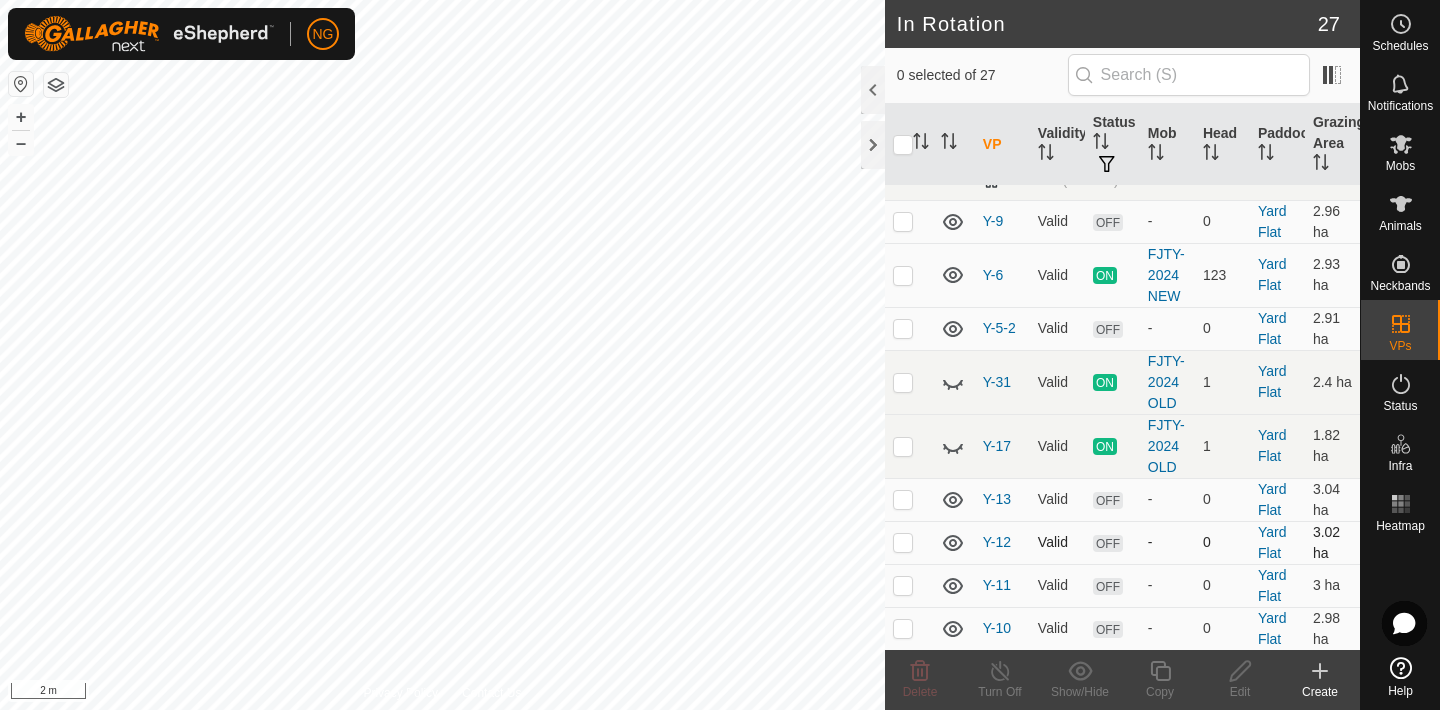 click at bounding box center (903, 542) 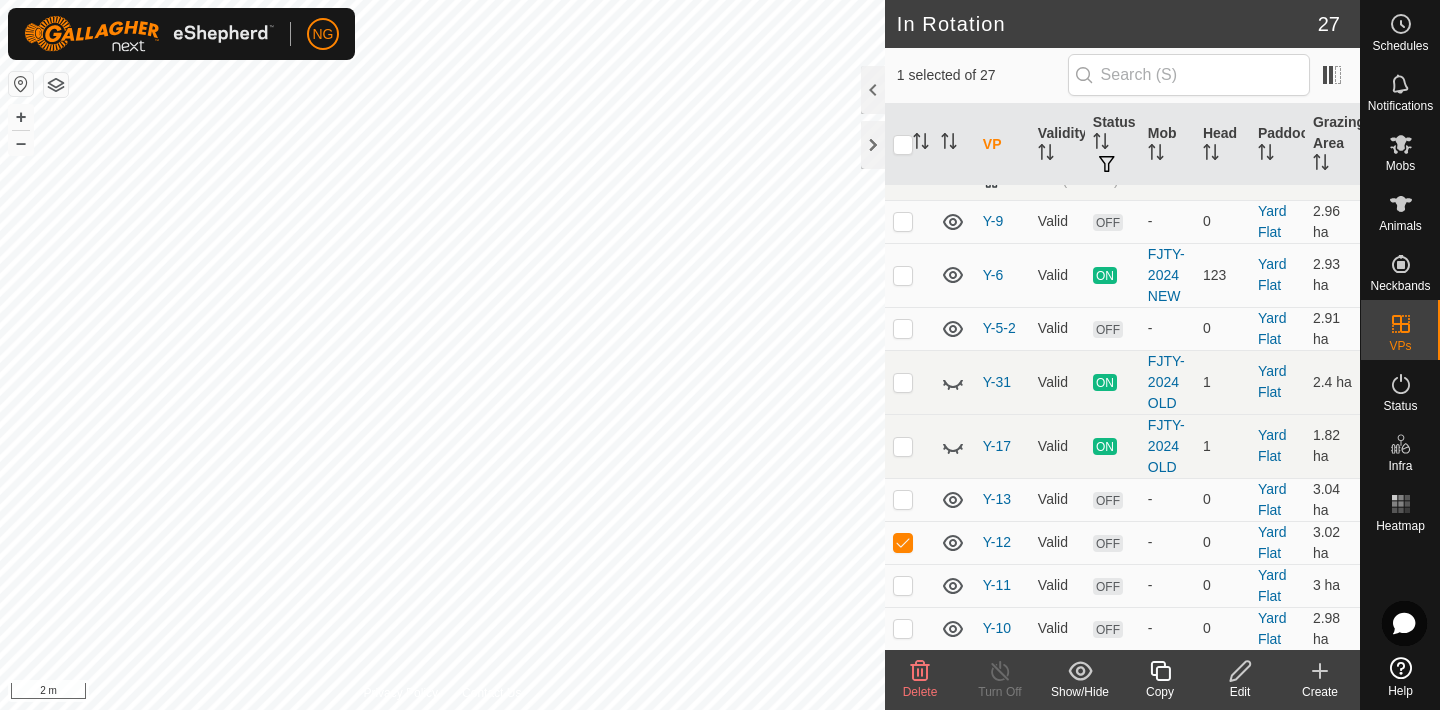 click 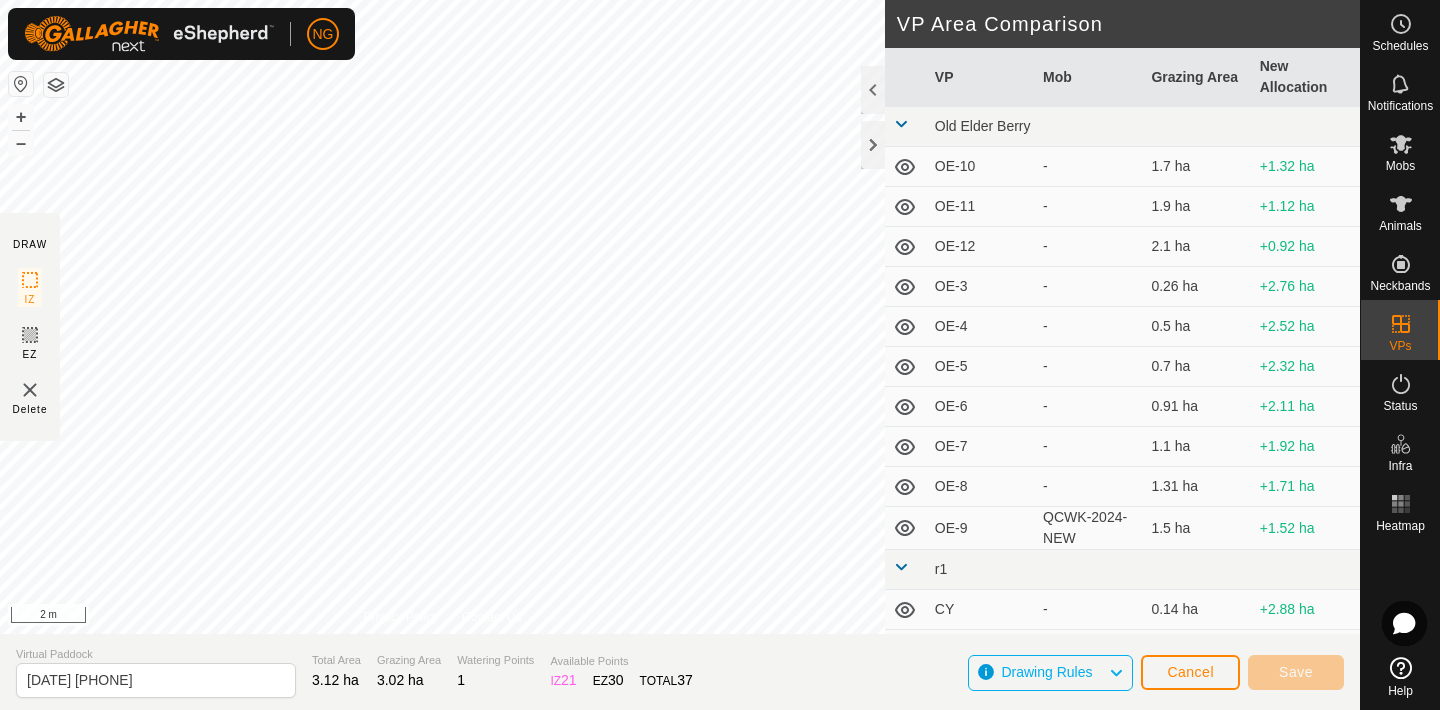 type on "[DATE] [PHONE]" 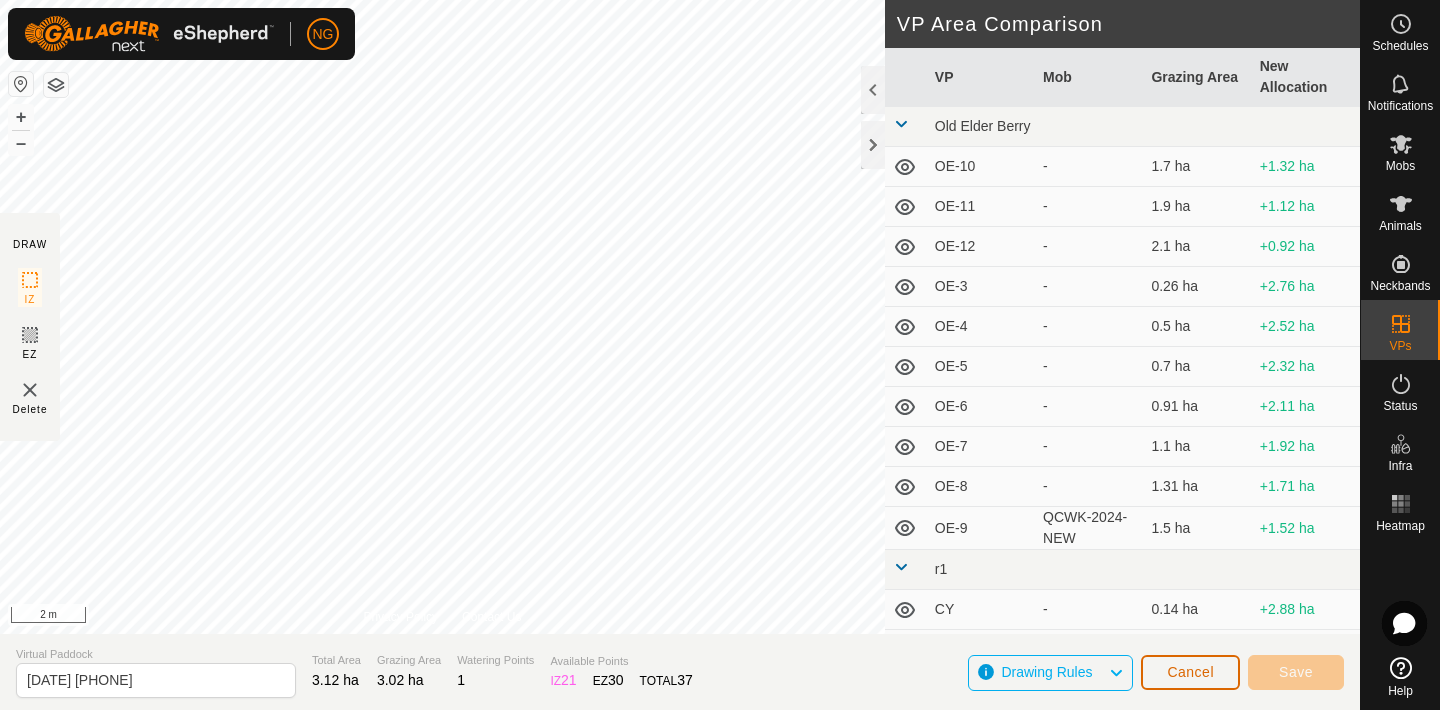 click on "Cancel" 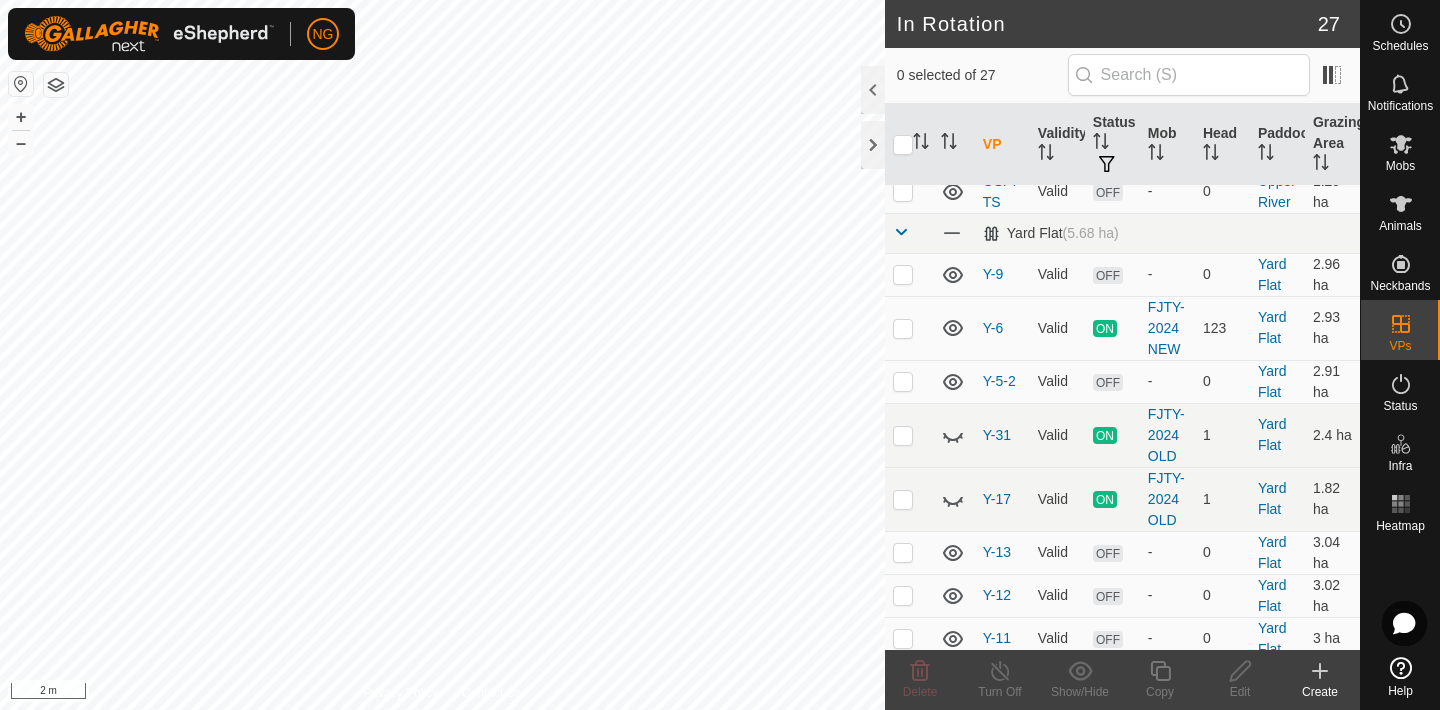 scroll, scrollTop: 1274, scrollLeft: 0, axis: vertical 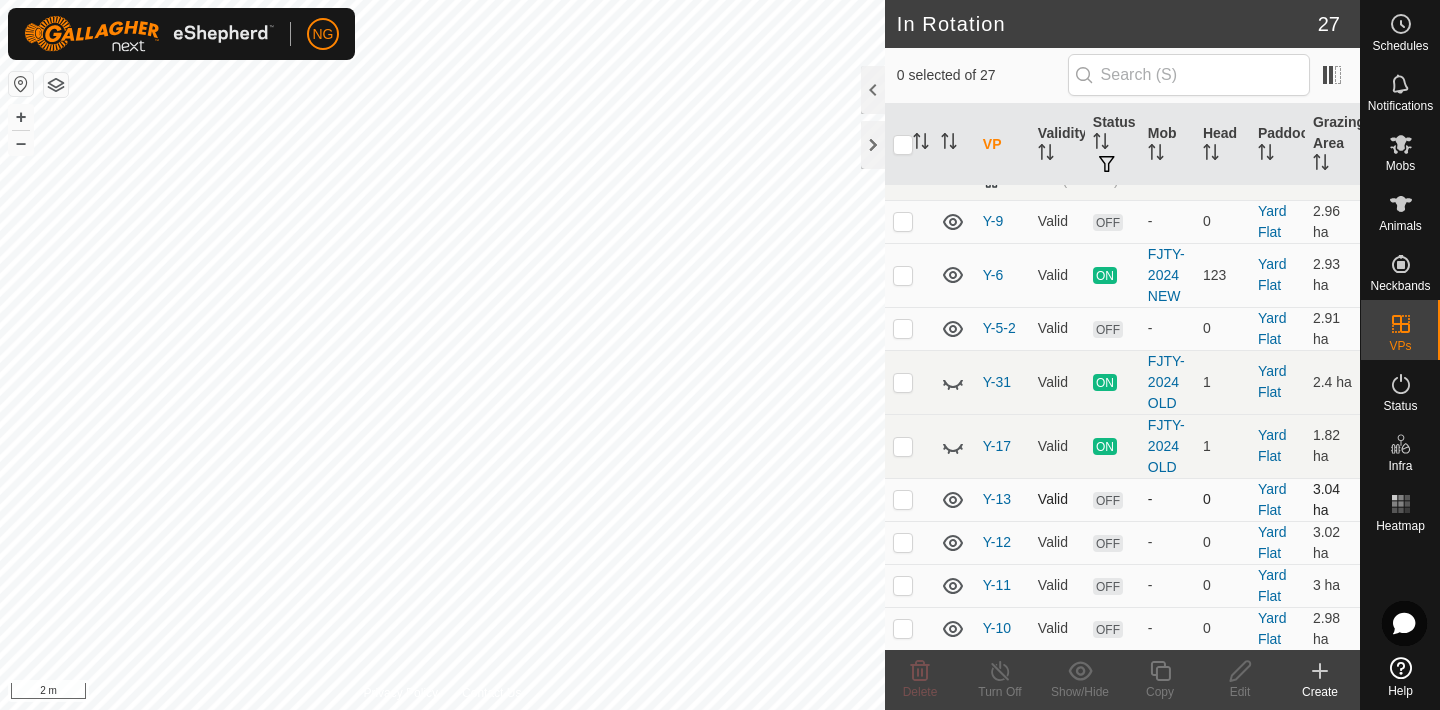 click at bounding box center [903, 499] 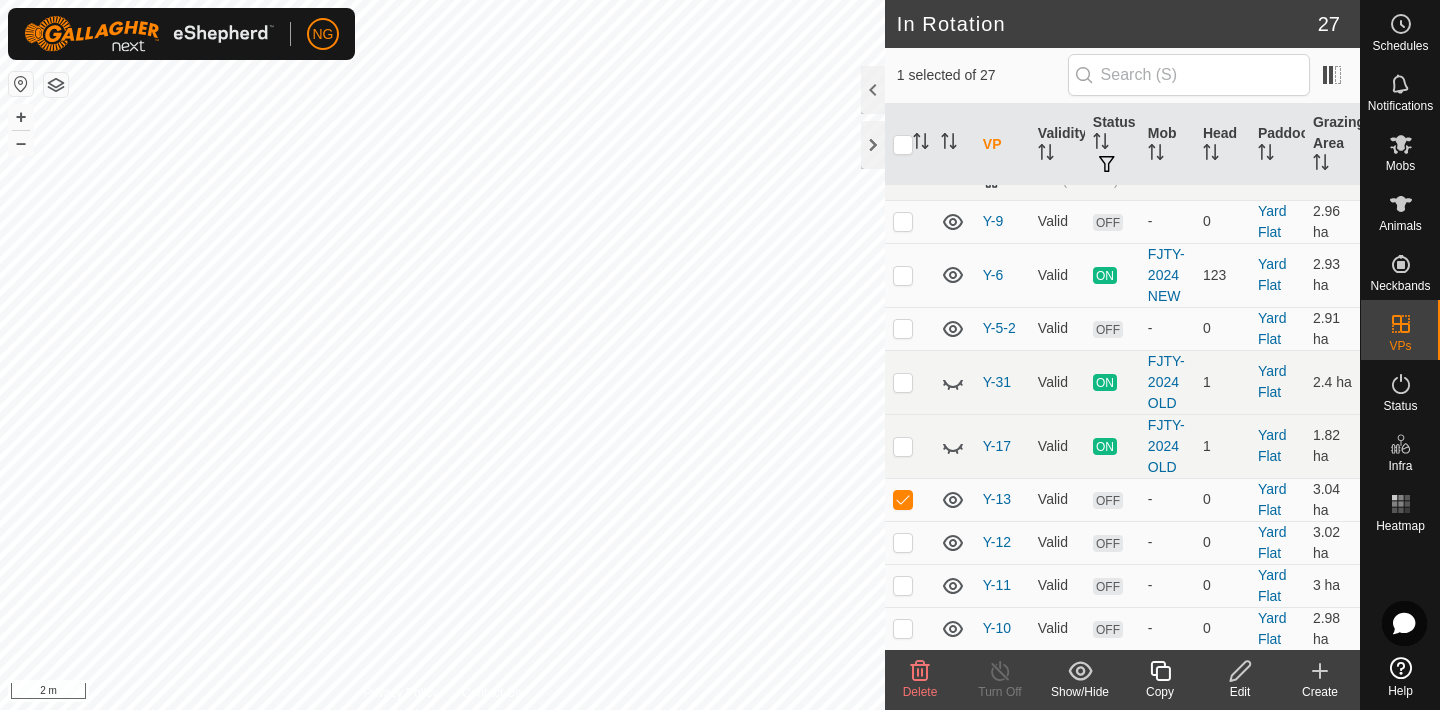 click 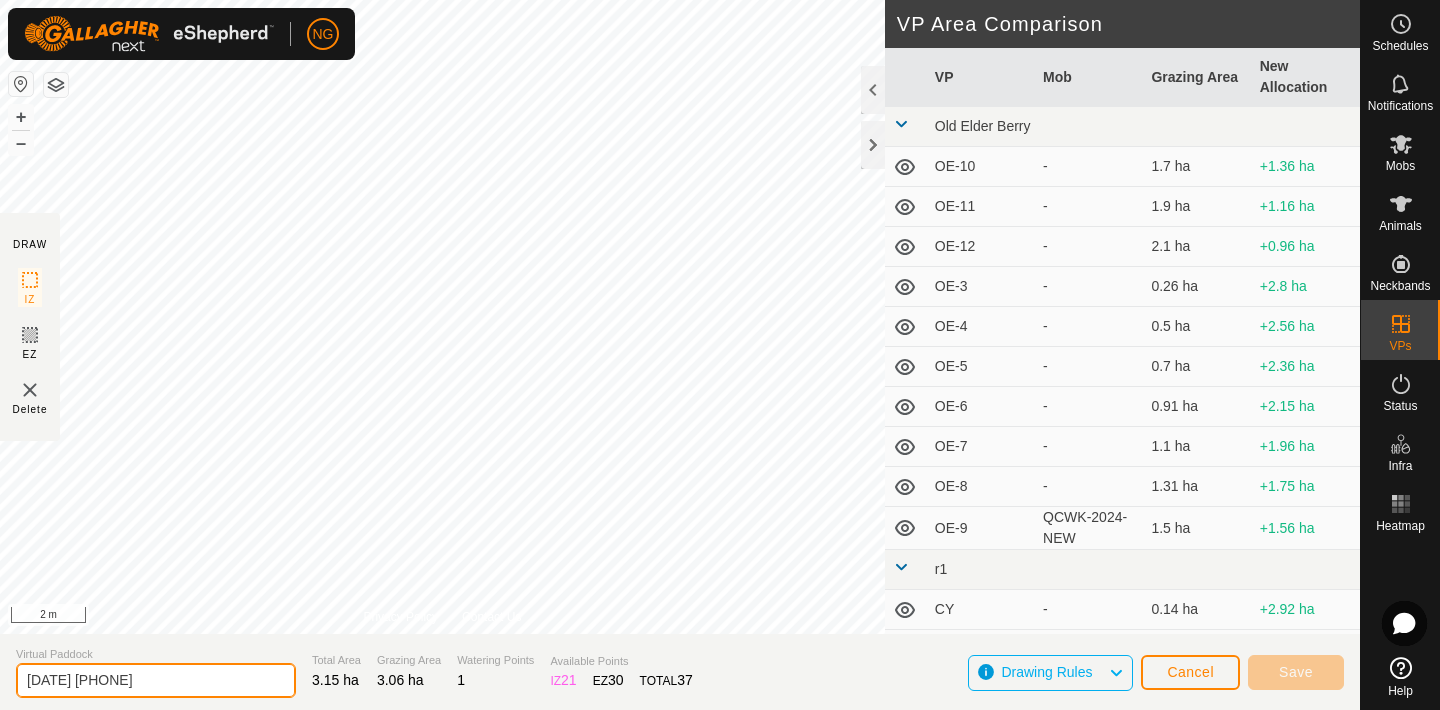click on "[DATE] [PHONE]" 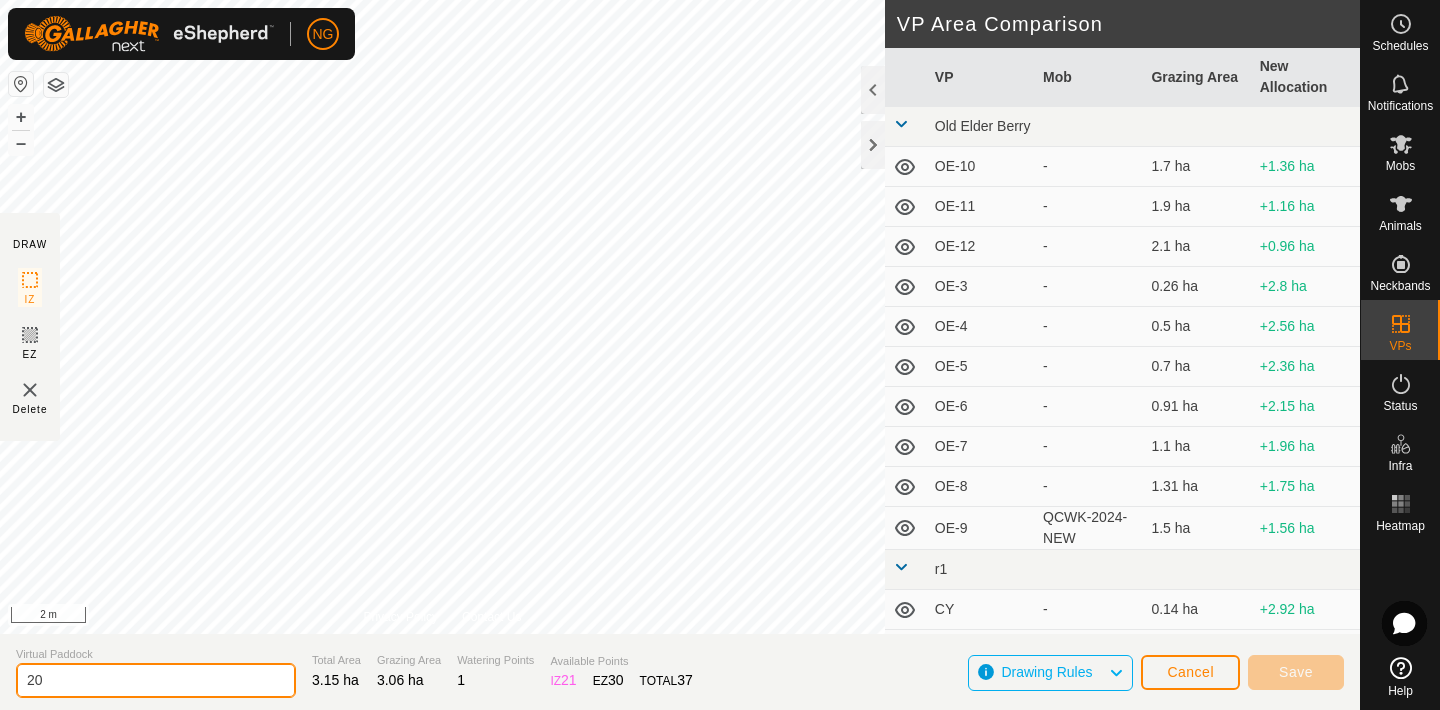 type on "2" 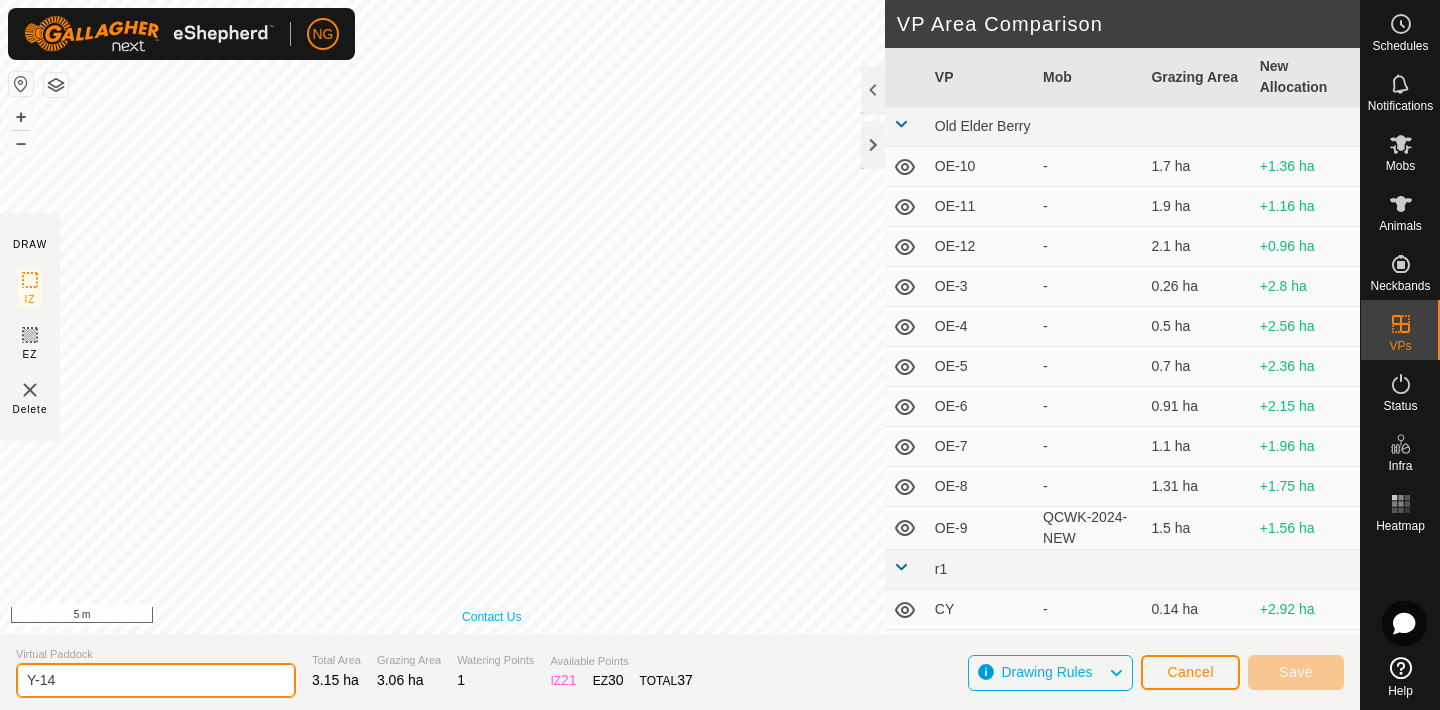 type on "Y-14" 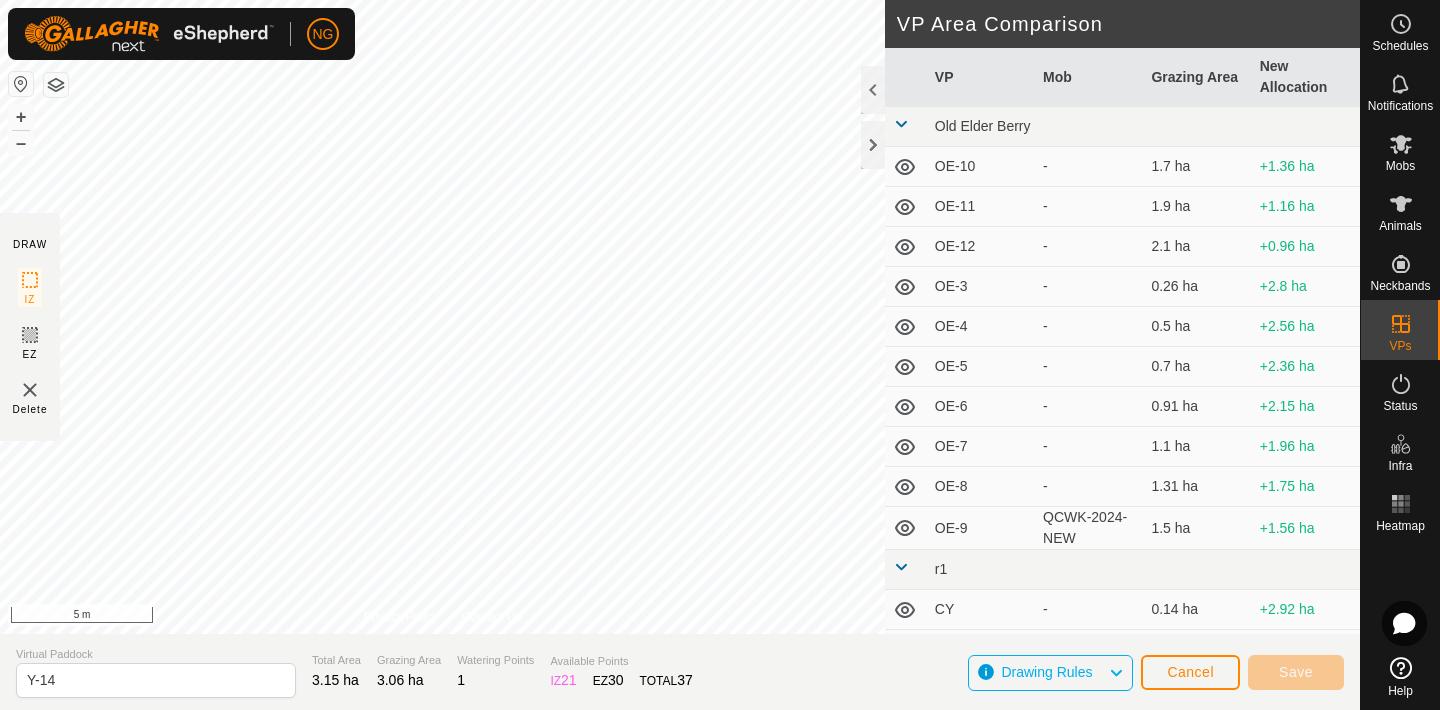 click on "NG Schedules Notifications Mobs Animals Neckbands VPs Status Infra Heatmap Help DRAW IZ EZ Delete Privacy Policy Contact Us + – ⇧ i 5 m VP Area Comparison     VP   Mob   Grazing Area   New Allocation  Old Elder Berry  OE-10  -  1.7 ha  +1.36 ha  OE-11  -  1.9 ha  +1.16 ha  OE-12  -  2.1 ha  +0.96 ha  OE-3  -  0.26 ha  +2.8 ha  OE-4  -  0.5 ha  +2.56 ha  OE-5  -  0.7 ha  +2.36 ha  OE-6  -  0.91 ha  +2.15 ha  OE-7  -  1.1 ha  +1.96 ha  OE-8  -  1.31 ha  +1.75 ha  OE-9   QCWK-2024-NEW   1.5 ha  +1.56 ha r1  CY  -  0.14 ha  +2.92 ha  Y-5  -  4.05 ha  -0.99 ha Triangle  TR-10  -  2.94 ha  +0.12 ha  TR-4  -  2.77 ha  +0.29 ha  TR-5   GMCN-2024-NEW   2.8 ha  +0.26 ha  TR-9  -  2.87 ha  +0.19 ha Upper River  OSPITS  -  1.29 ha  +1.77 ha  UPRIVER  -  1.27 ha  +1.79 ha Yard Flat  Y-10  -  2.98 ha  +0.08 ha  Y-11  -  3 ha  +0.06 ha  Y-12  -  3.02 ha  +0.04 ha  Y-17   FJTY-2024 OLD   1.82 ha  +1.24 ha  Y-31   FJTY-2024 OLD   2.4 ha  +0.66 ha  Y-5-2  -  2.91 ha  +0.15 ha  Y-6   FJTY-2024 NEW   2.93 ha  - 1" at bounding box center [720, 355] 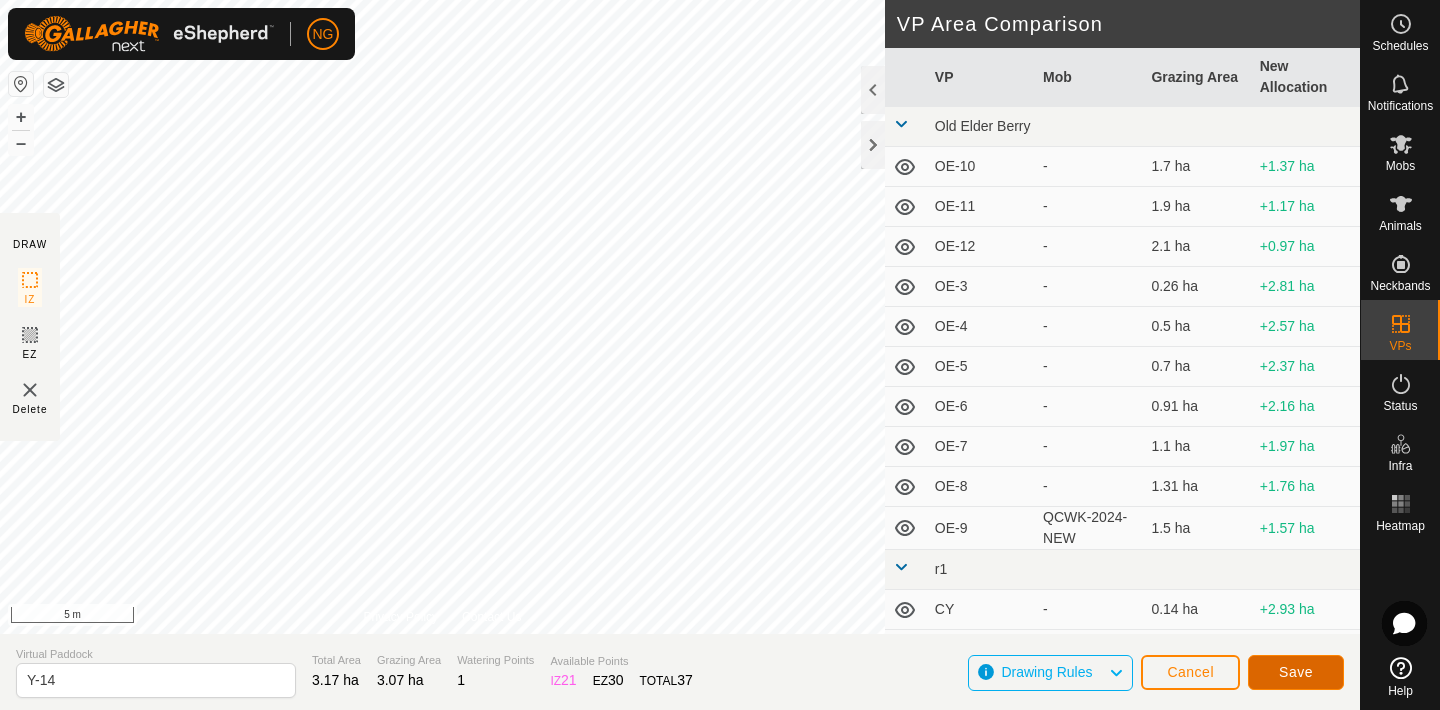 click on "Save" 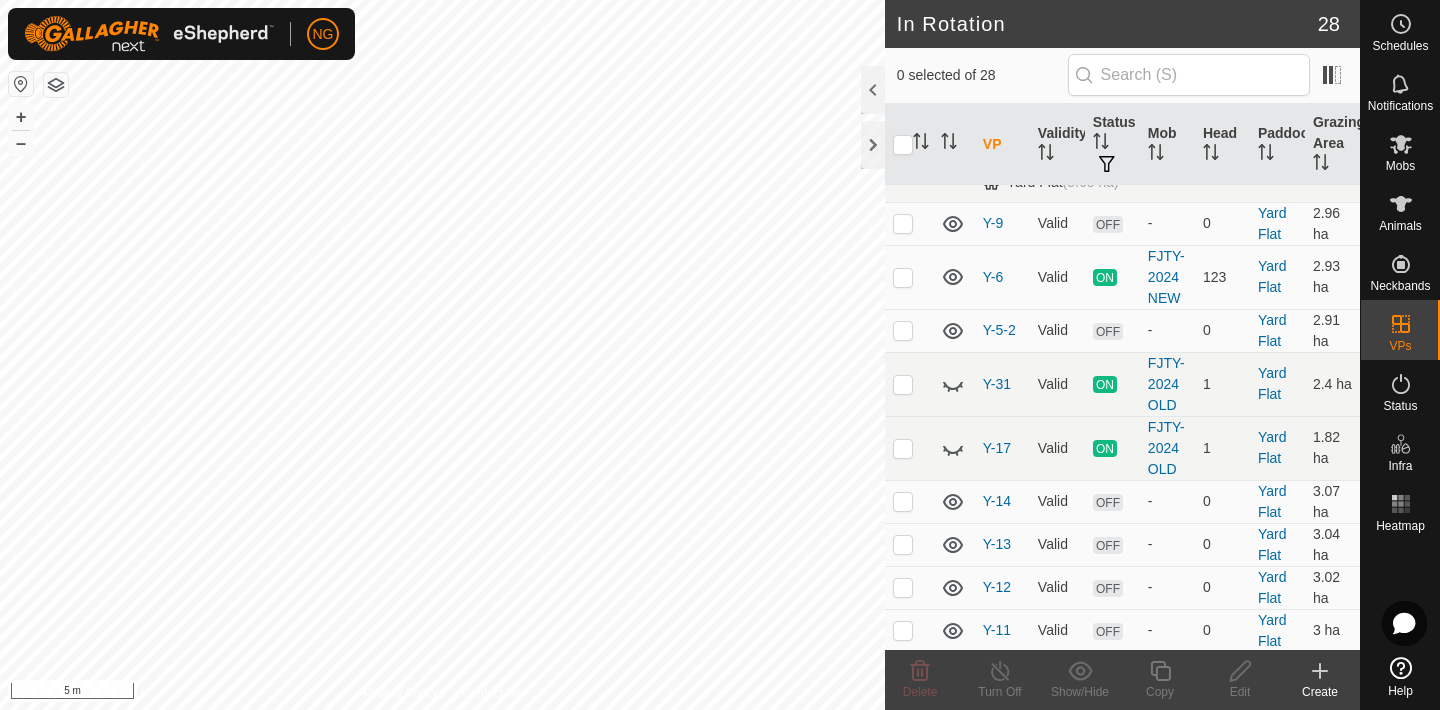 scroll, scrollTop: 1317, scrollLeft: 0, axis: vertical 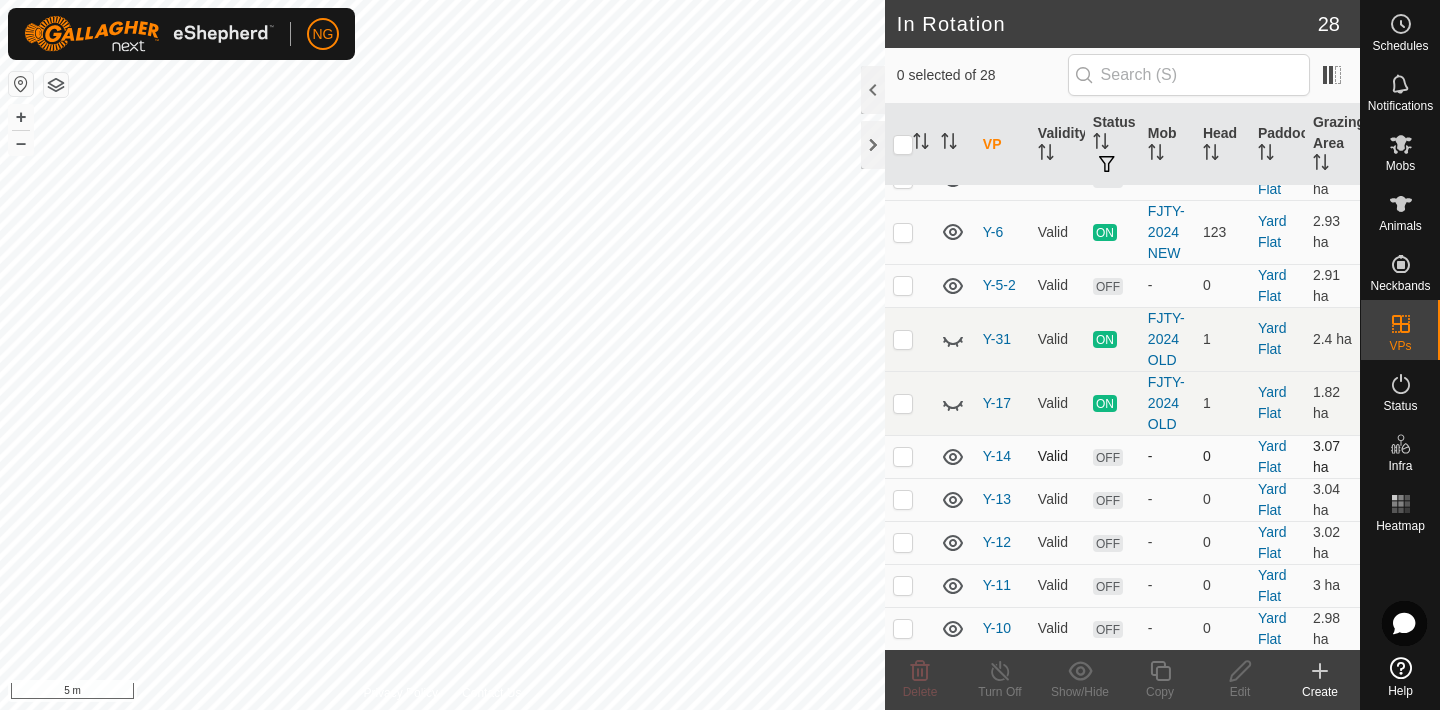 click at bounding box center [903, 456] 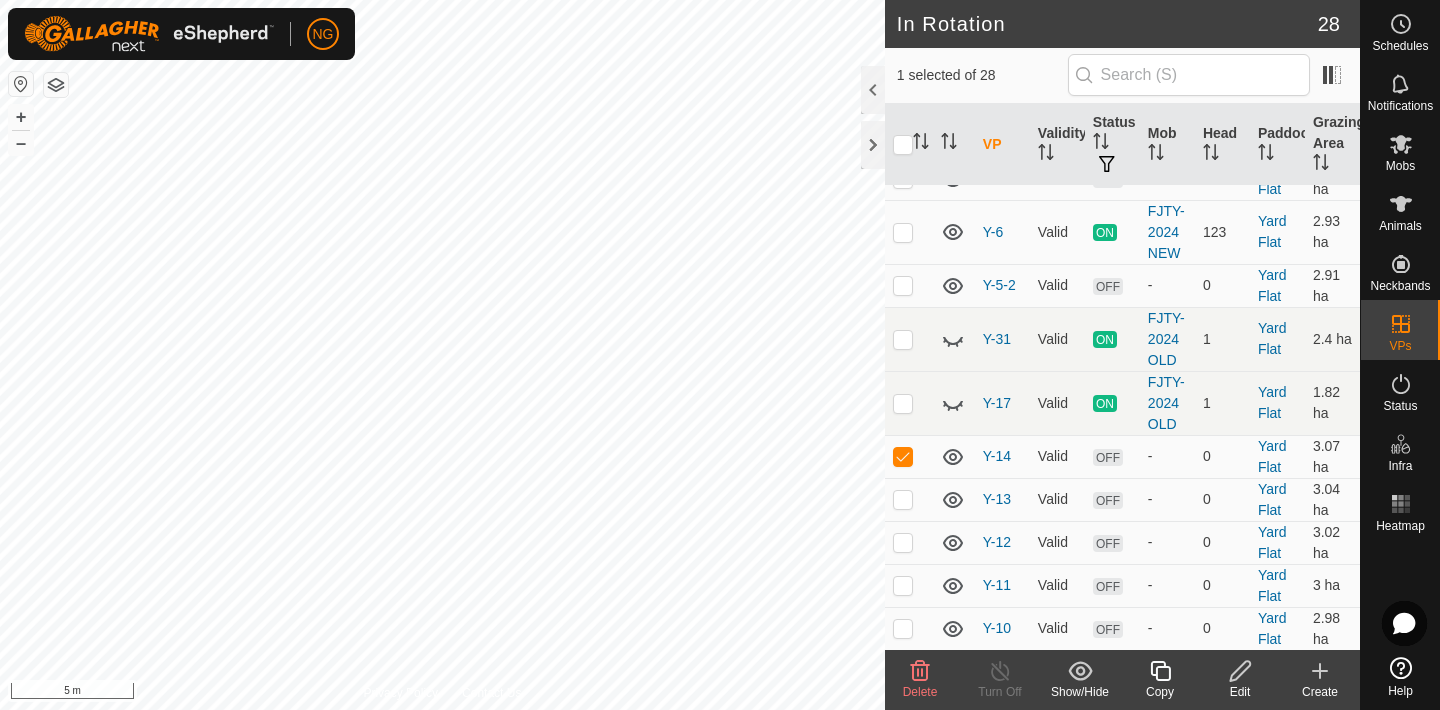 click 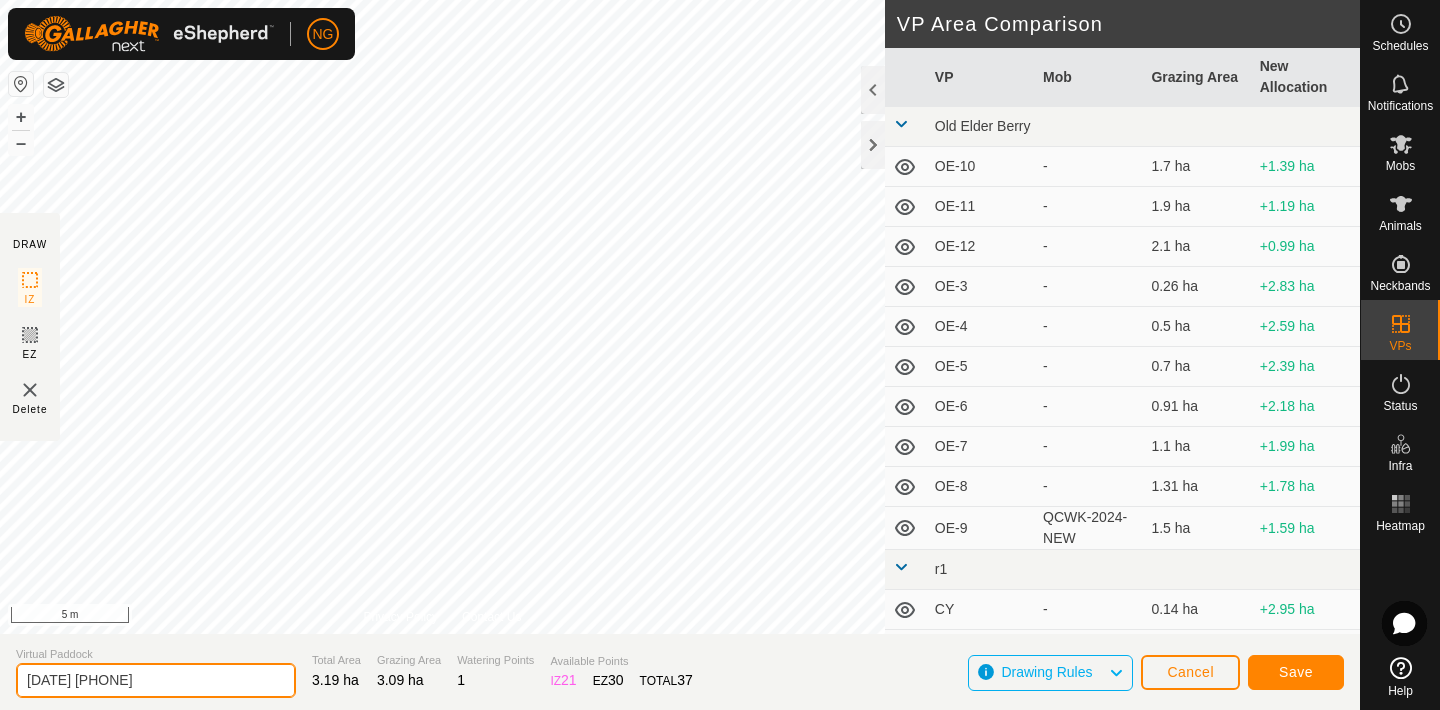 click on "[DATE] [PHONE]" 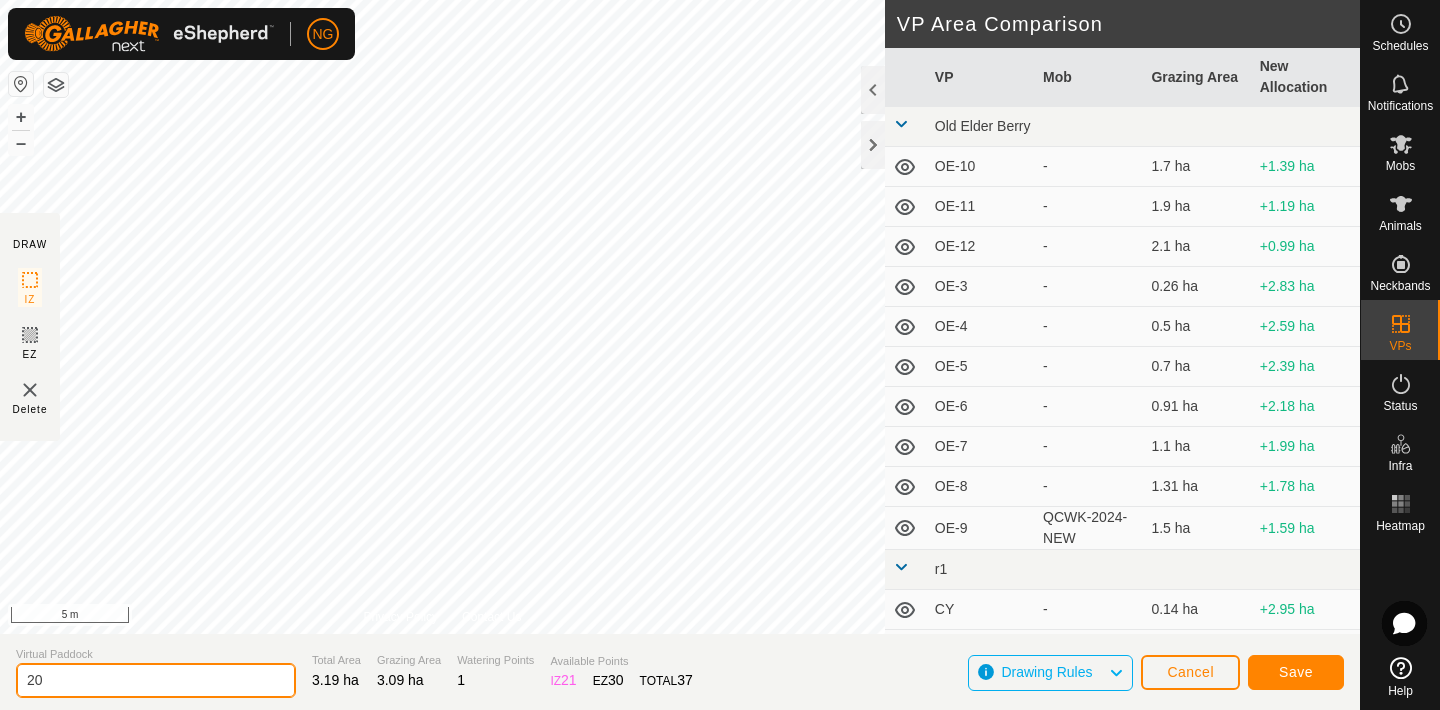 type on "2" 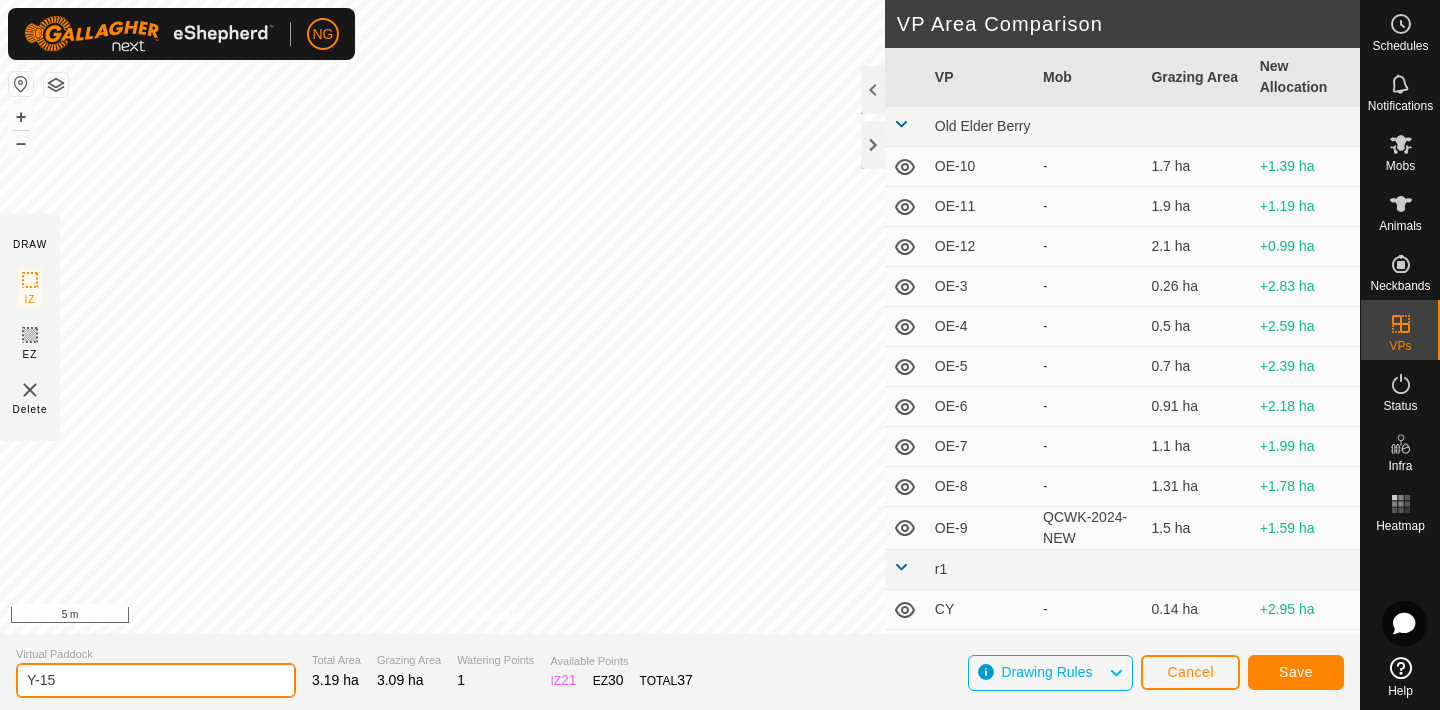 type on "Y-15" 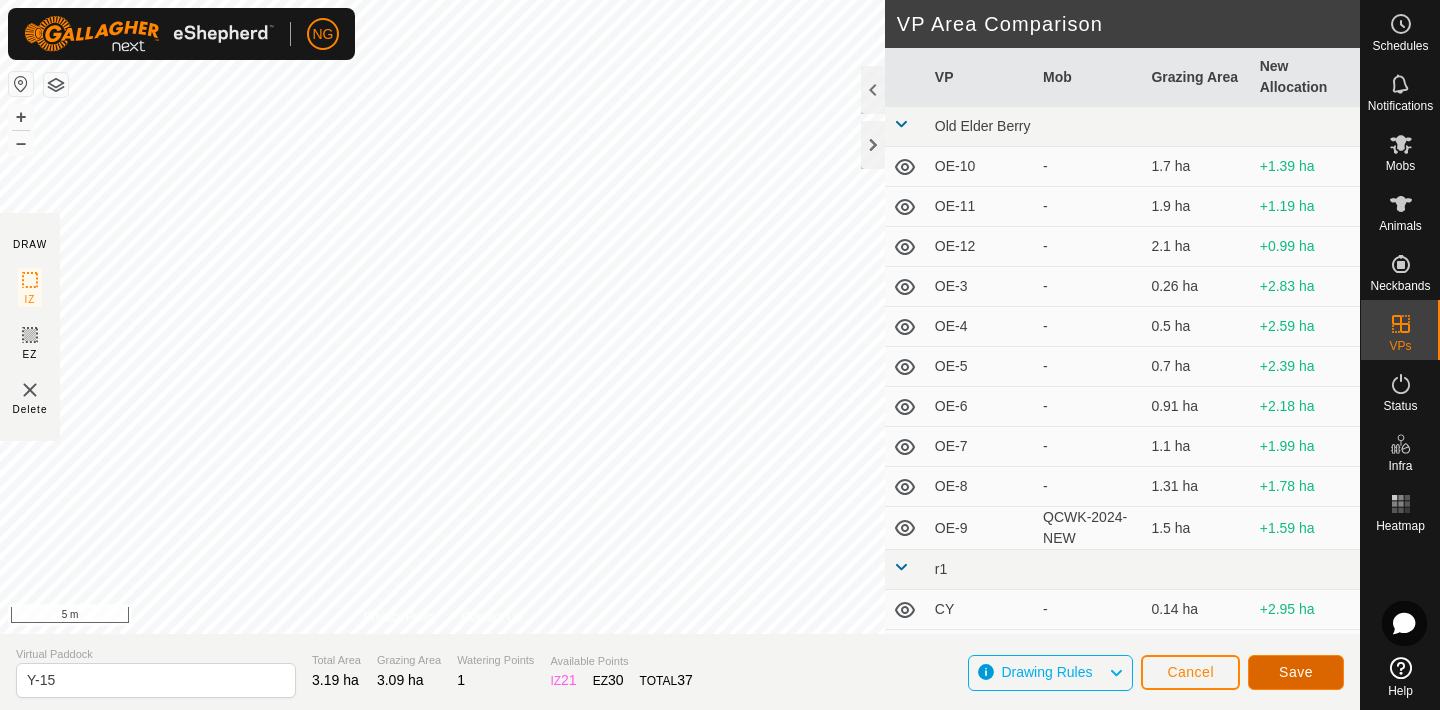 click on "Save" 